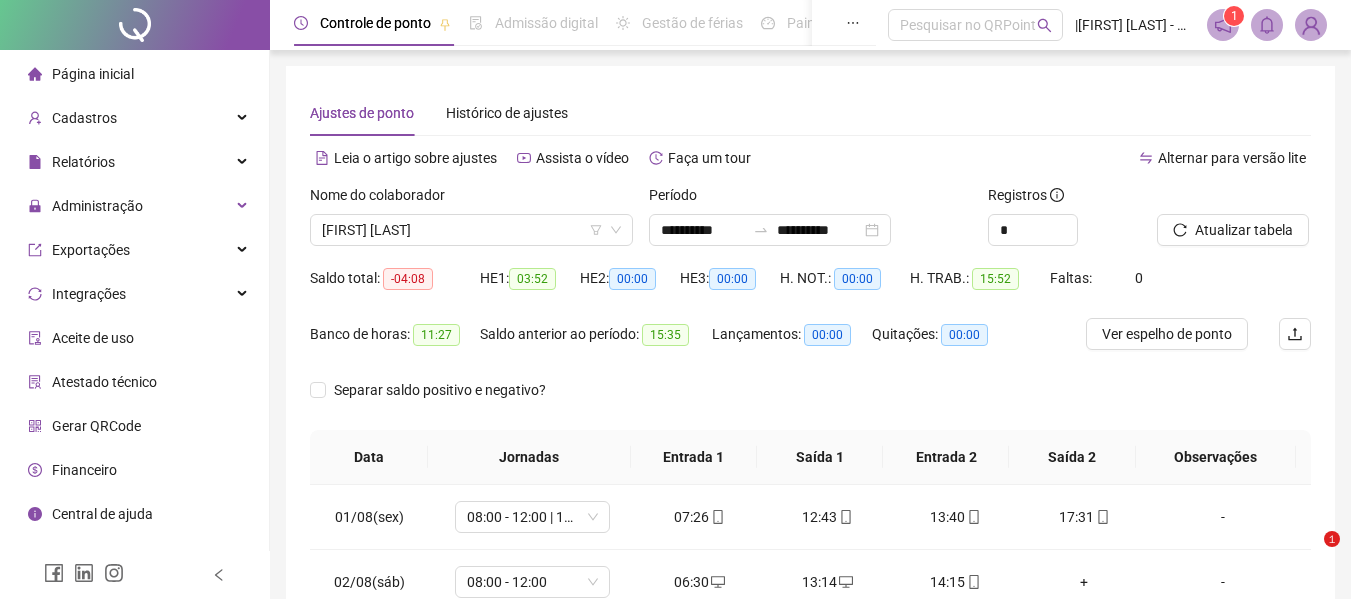 scroll, scrollTop: 0, scrollLeft: 0, axis: both 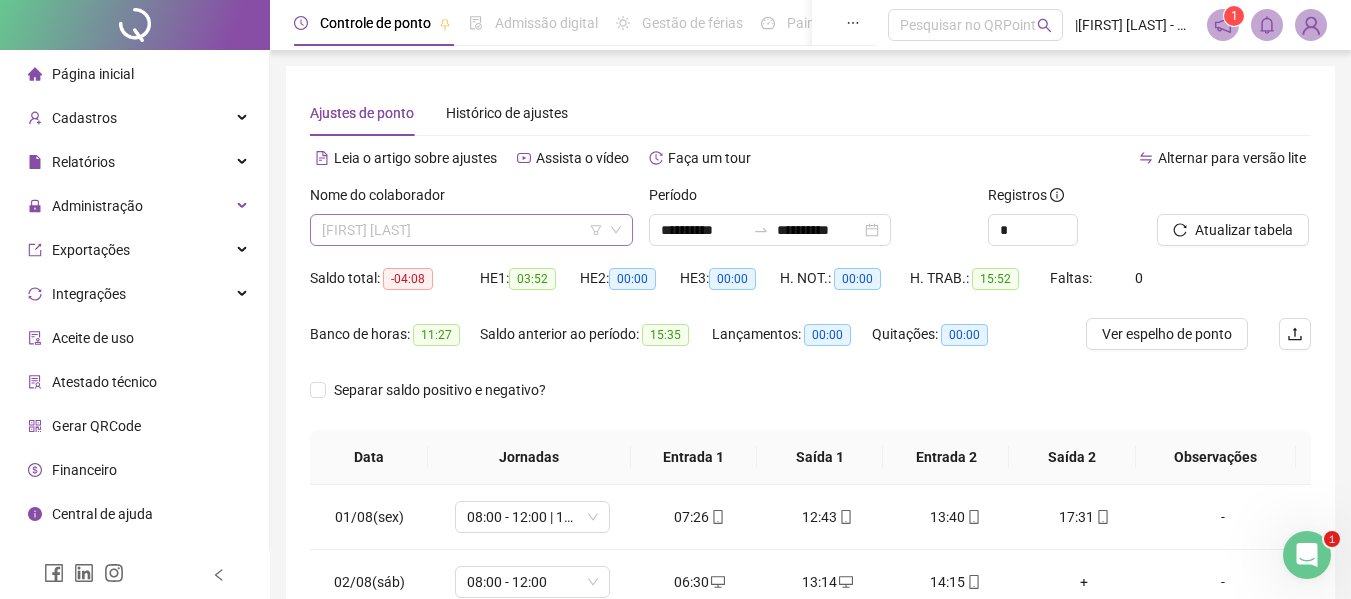 click on "[FIRST] [LAST]" at bounding box center (471, 230) 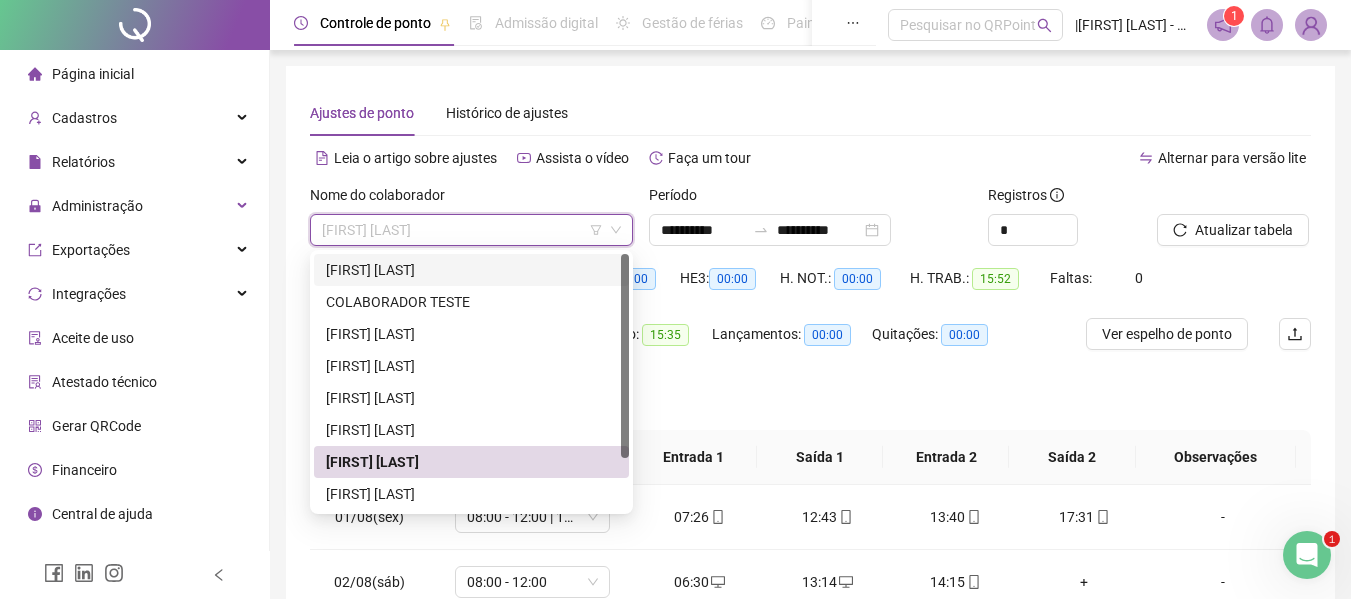 click on "[FIRST] [LAST]" at bounding box center [471, 270] 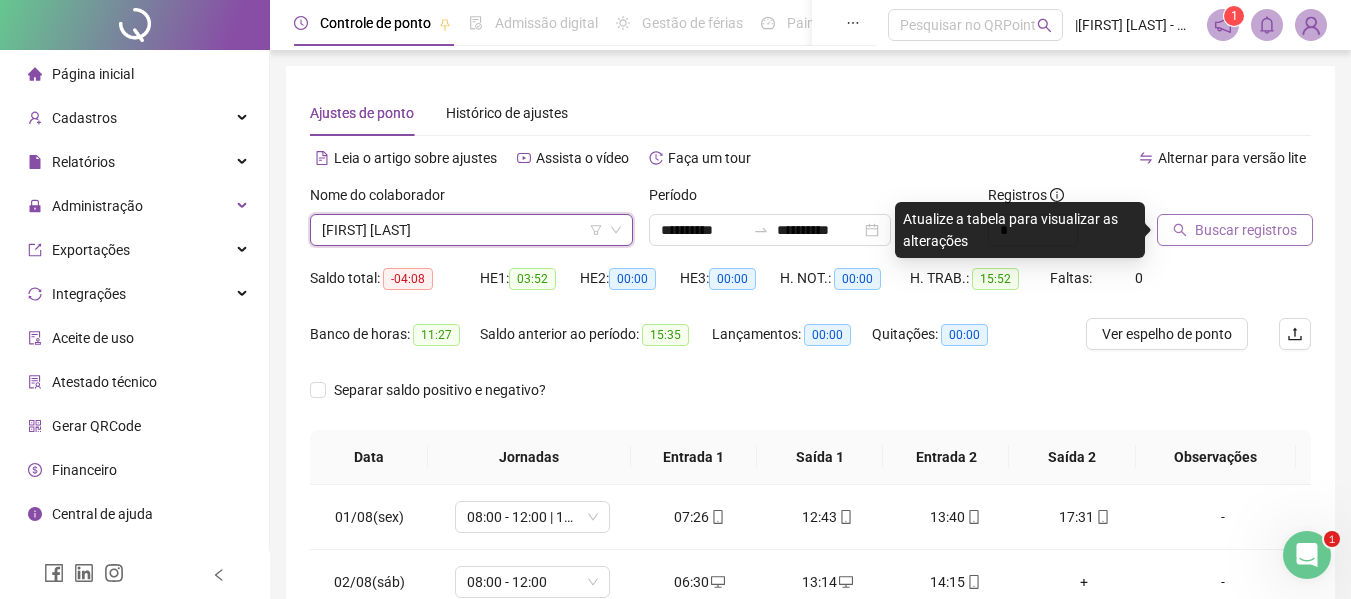 click on "Buscar registros" at bounding box center [1246, 230] 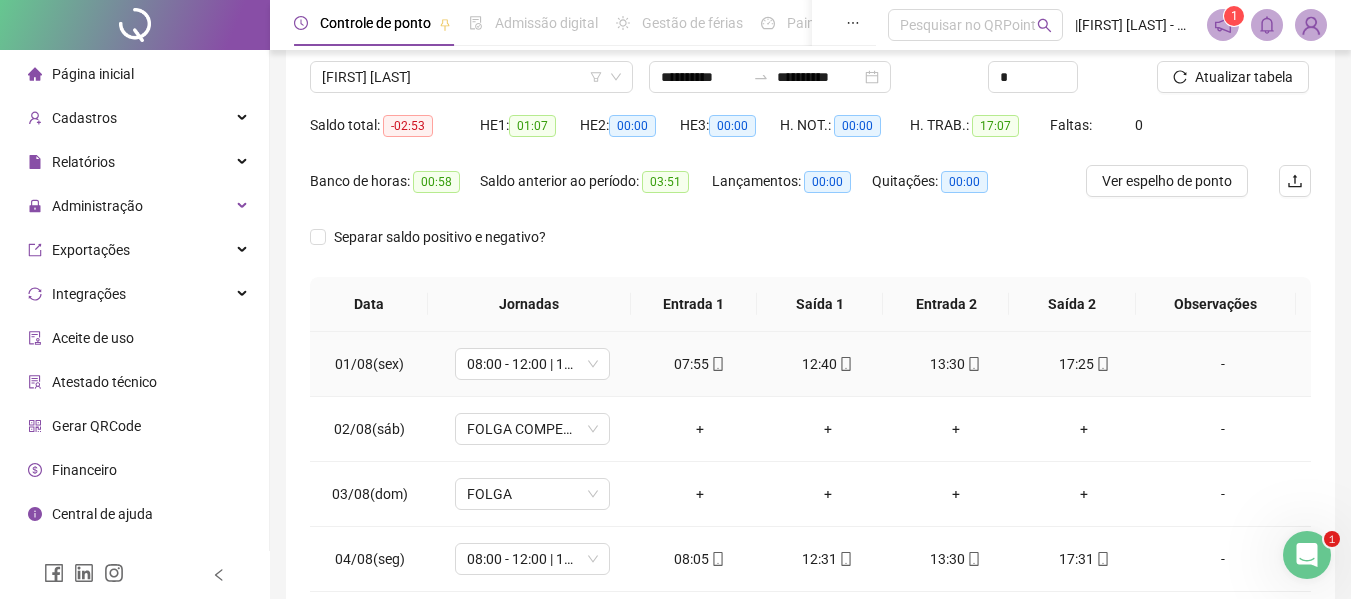 scroll, scrollTop: 0, scrollLeft: 0, axis: both 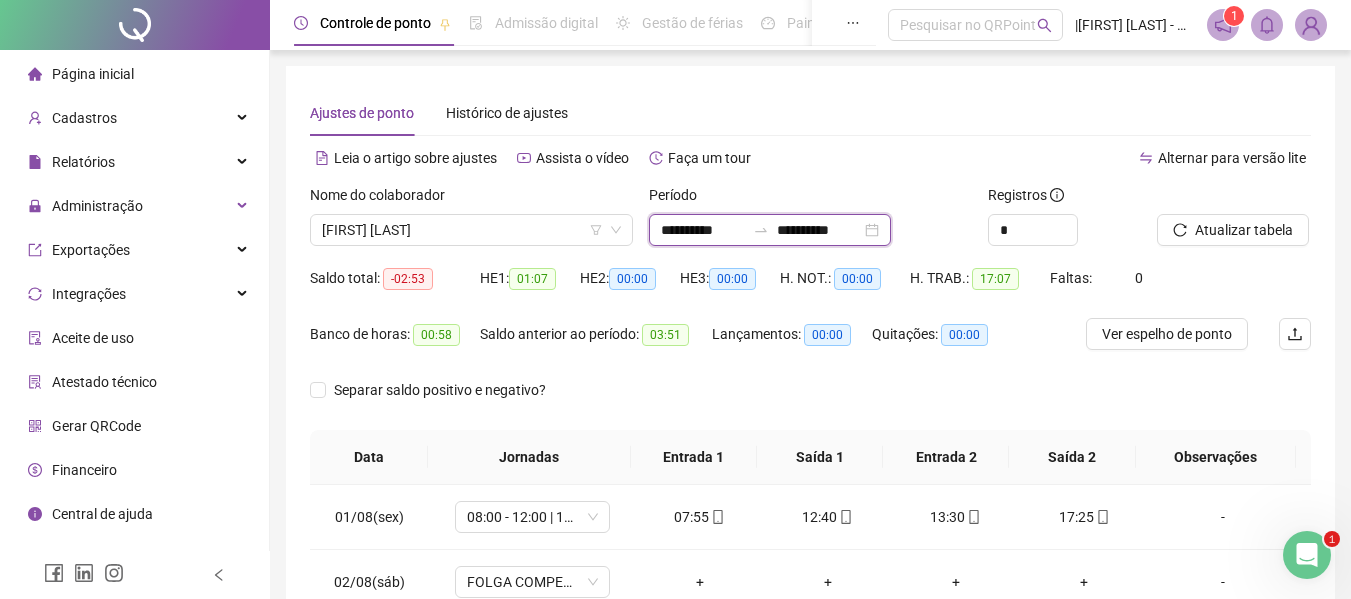 click on "**********" at bounding box center (819, 230) 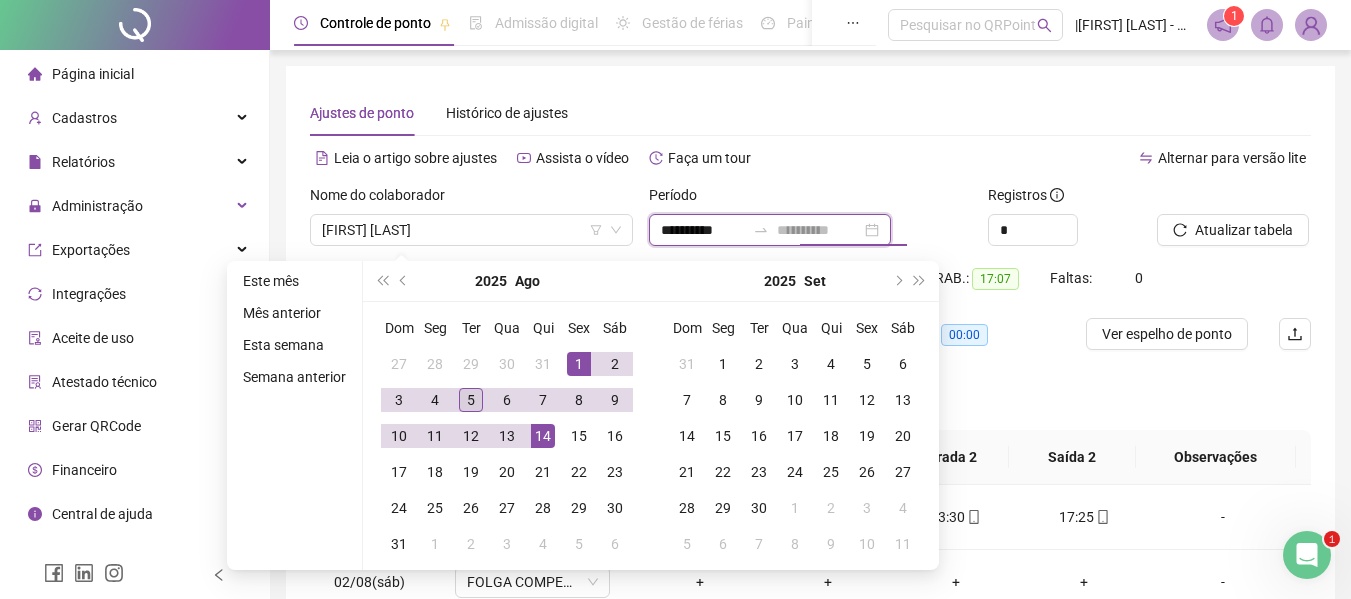type on "**********" 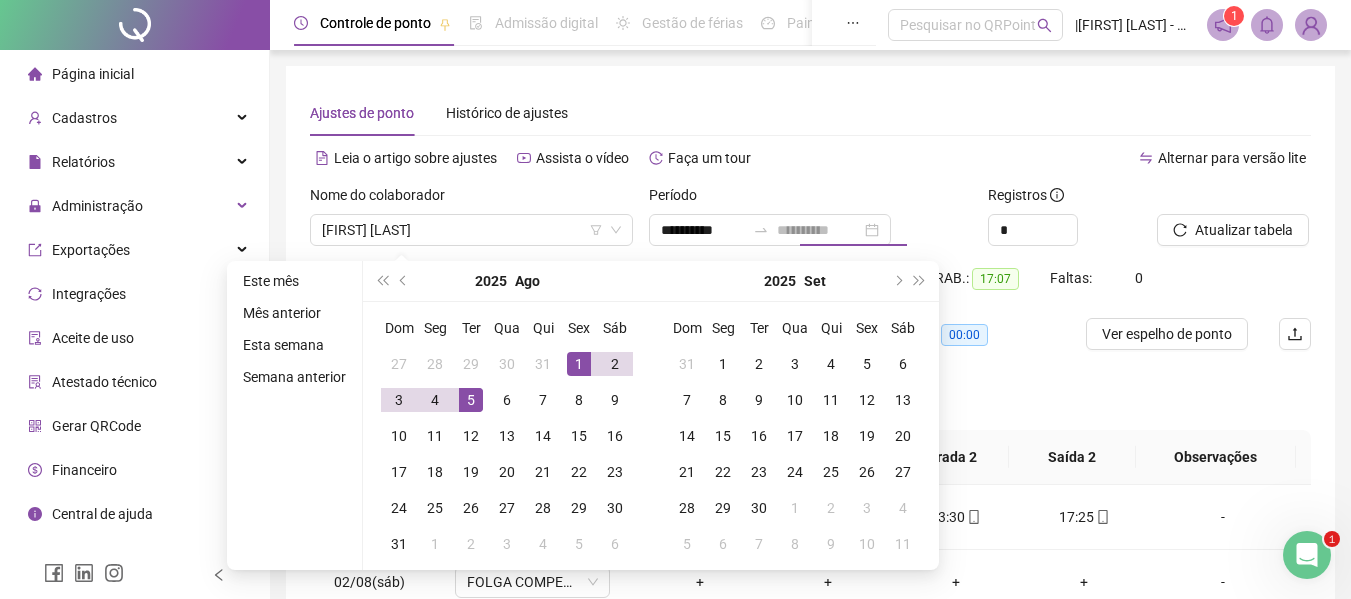 click on "5" at bounding box center [471, 400] 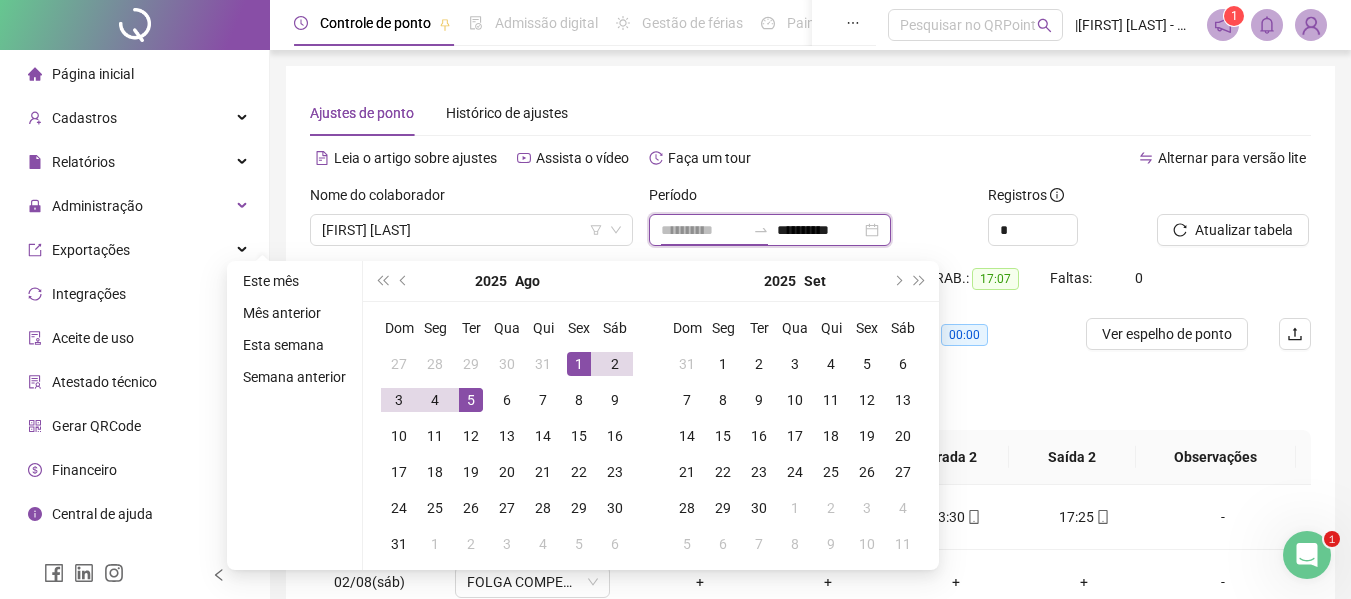 type on "**********" 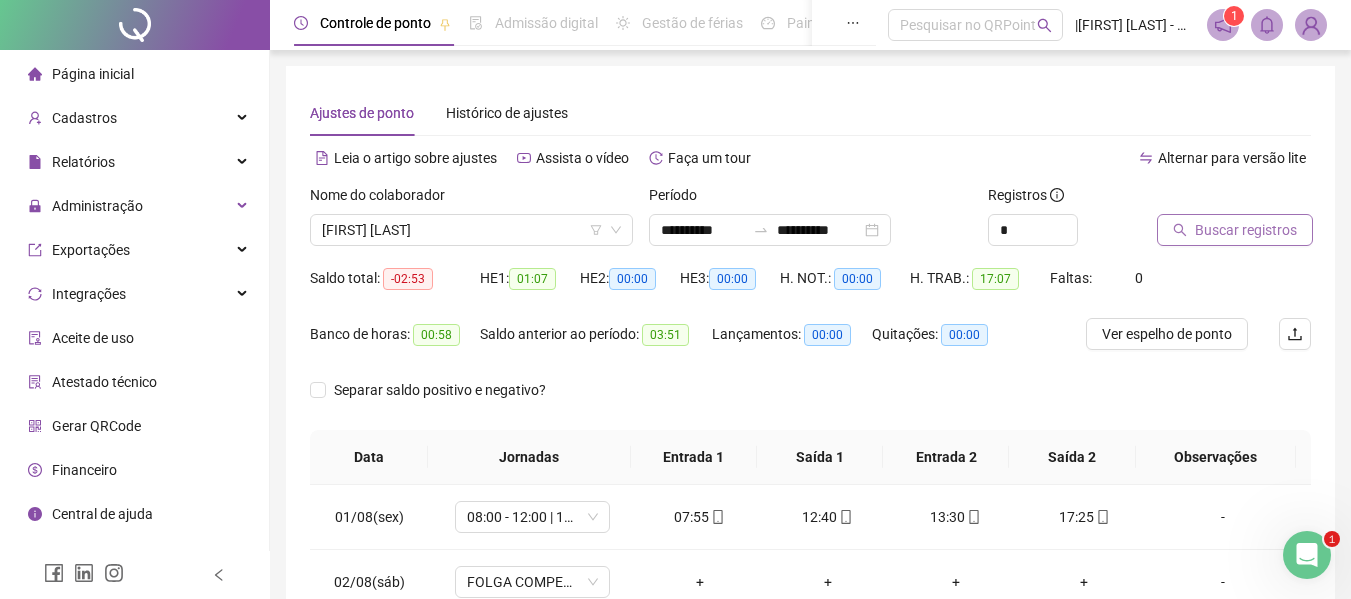 click on "Buscar registros" at bounding box center (1246, 230) 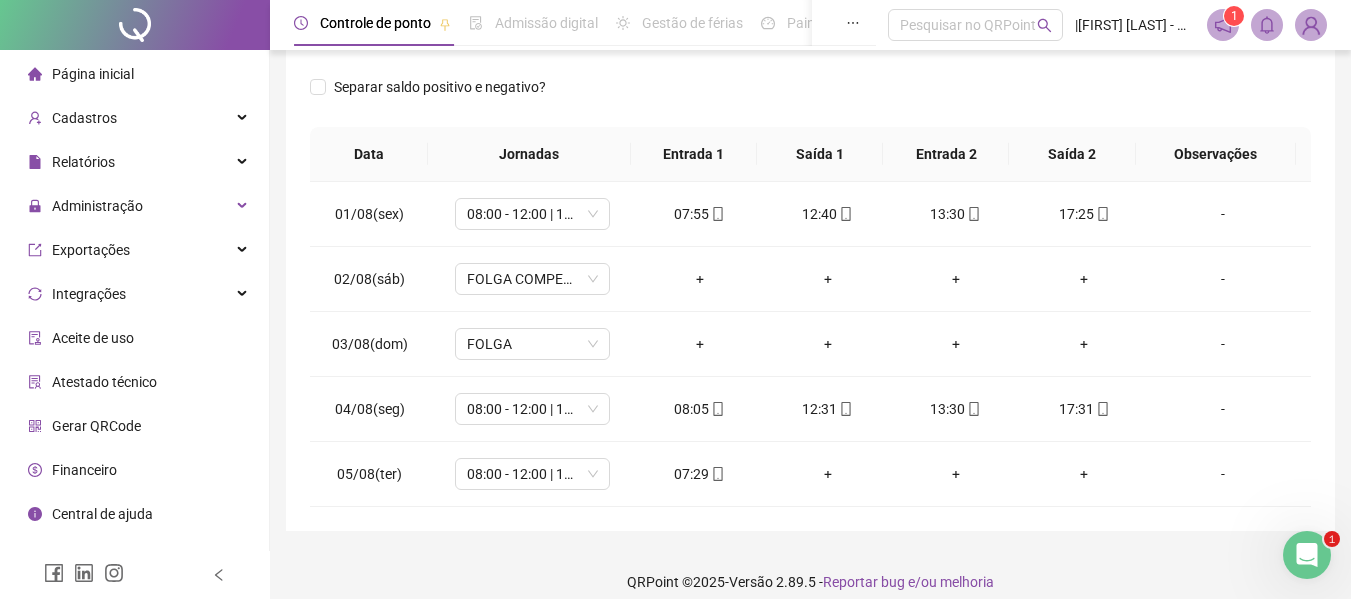 scroll, scrollTop: 321, scrollLeft: 0, axis: vertical 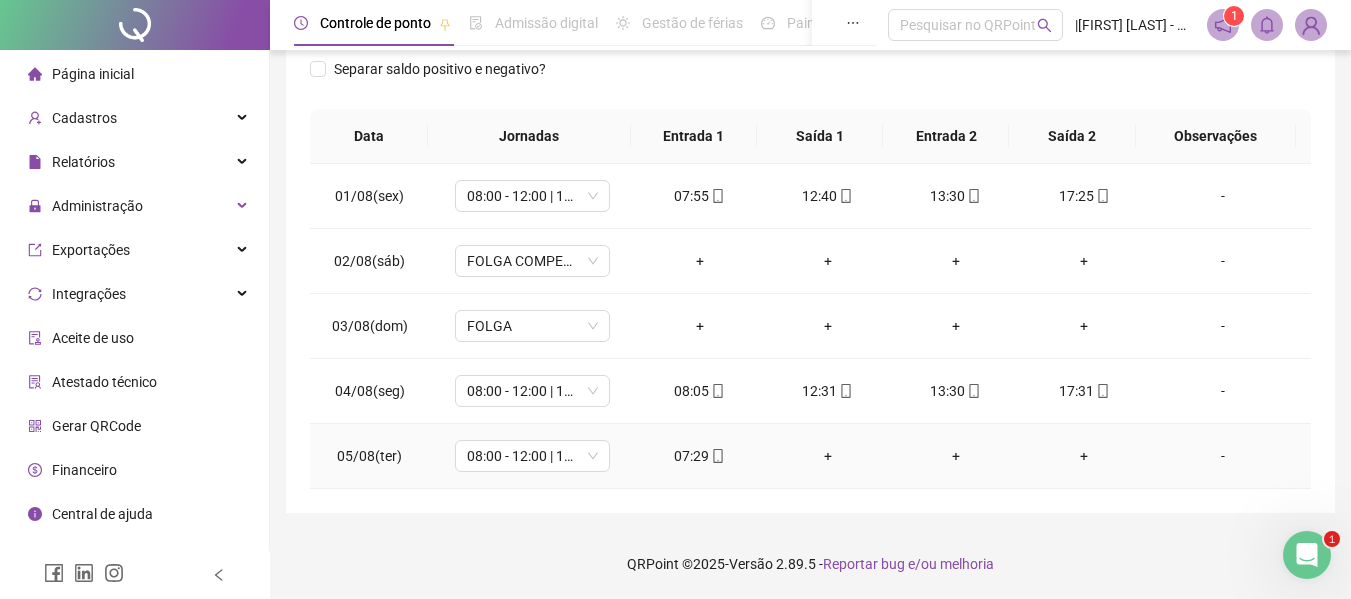 click 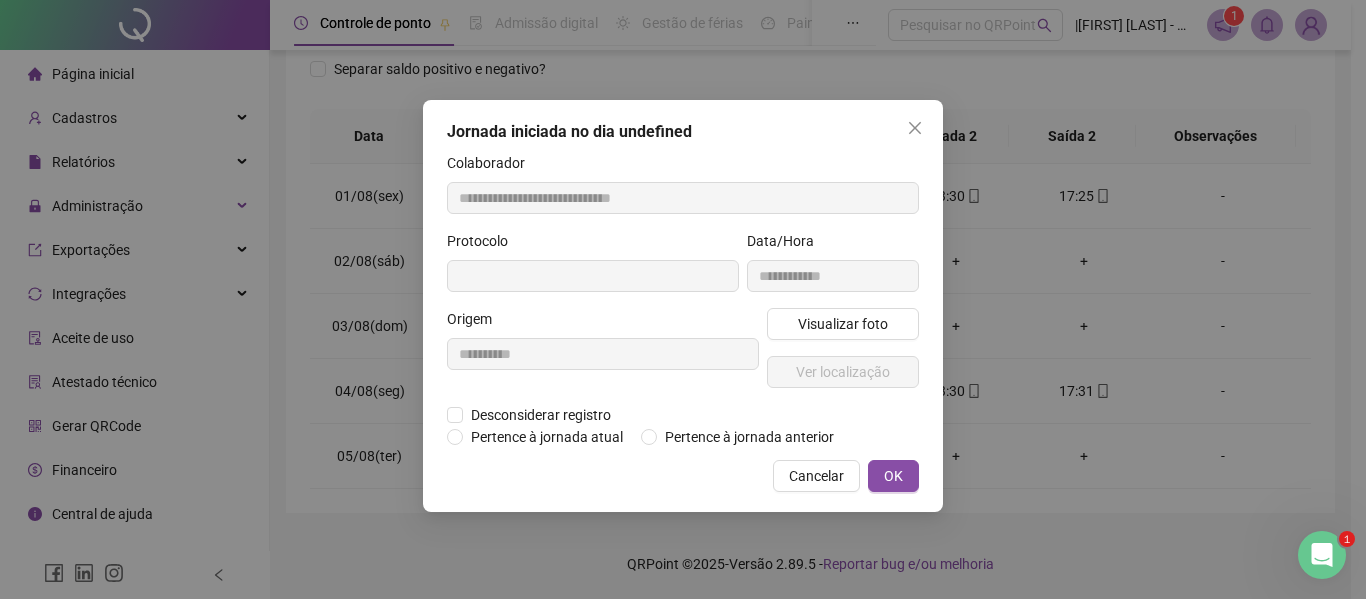 type on "**********" 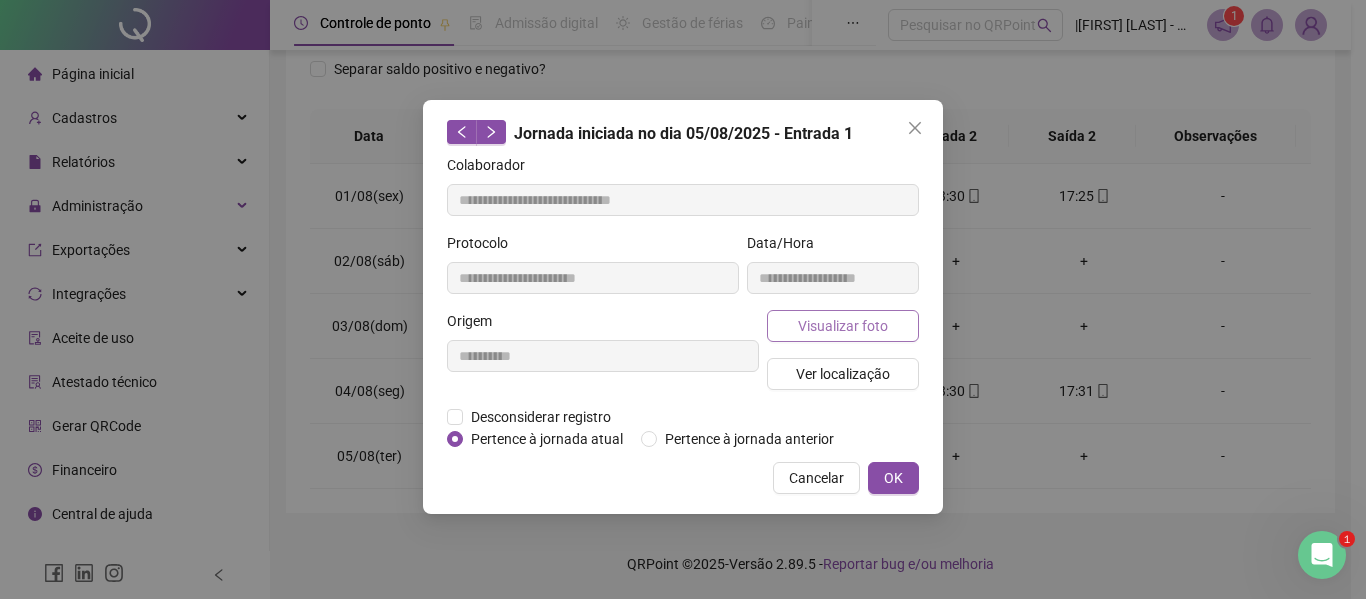 click on "Visualizar foto" at bounding box center (843, 326) 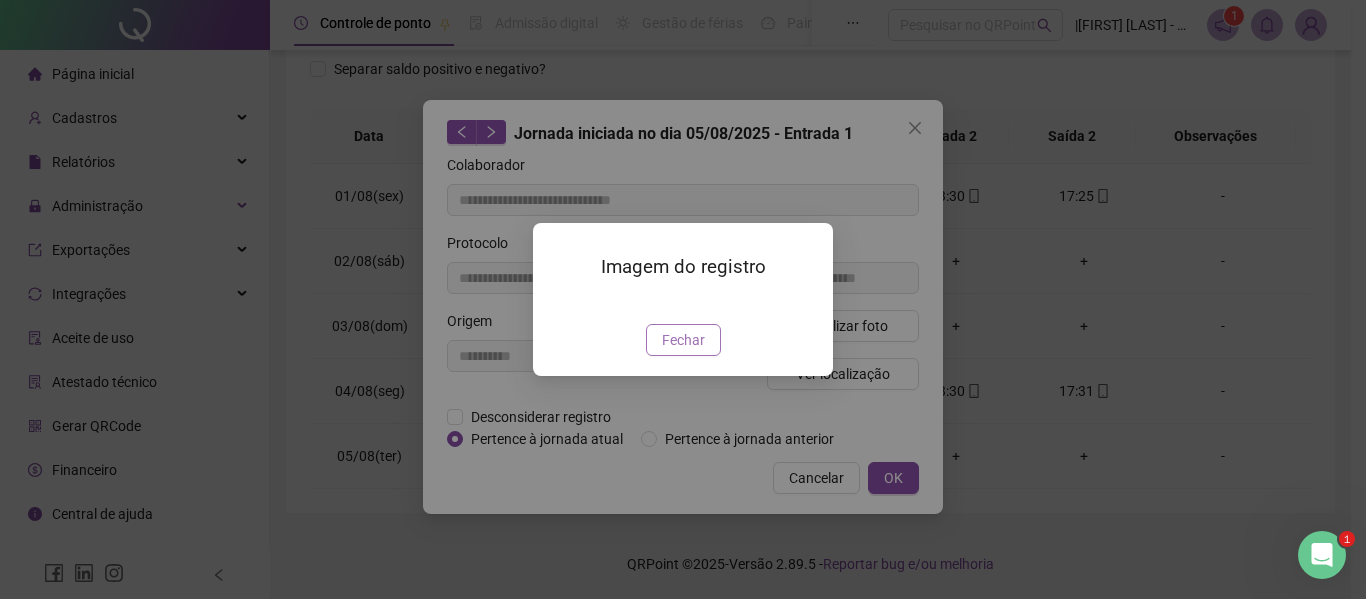 click on "Fechar" at bounding box center [683, 340] 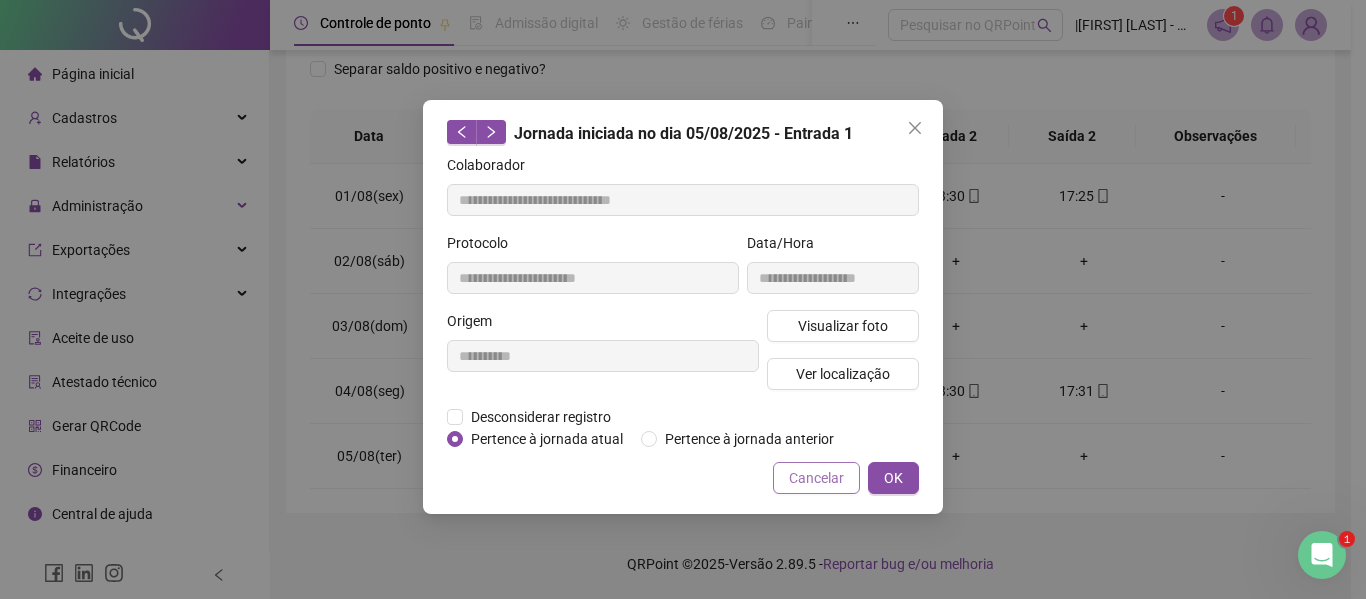 click on "Cancelar" at bounding box center [816, 478] 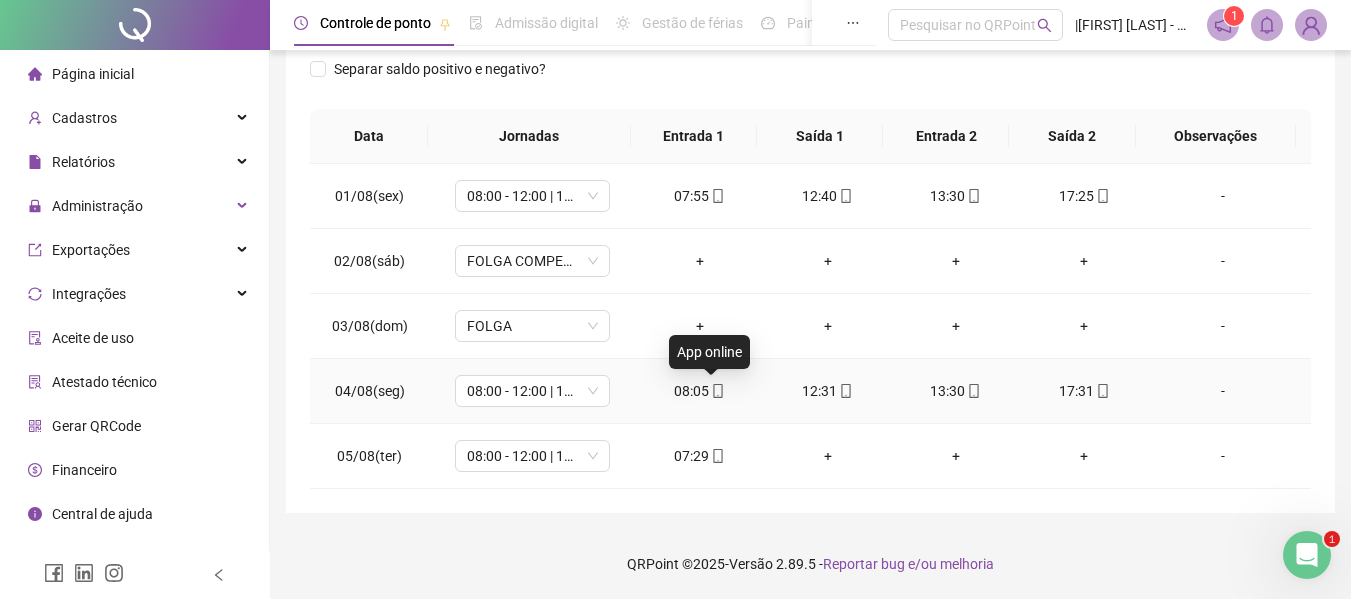click on "08:05" at bounding box center [700, 391] 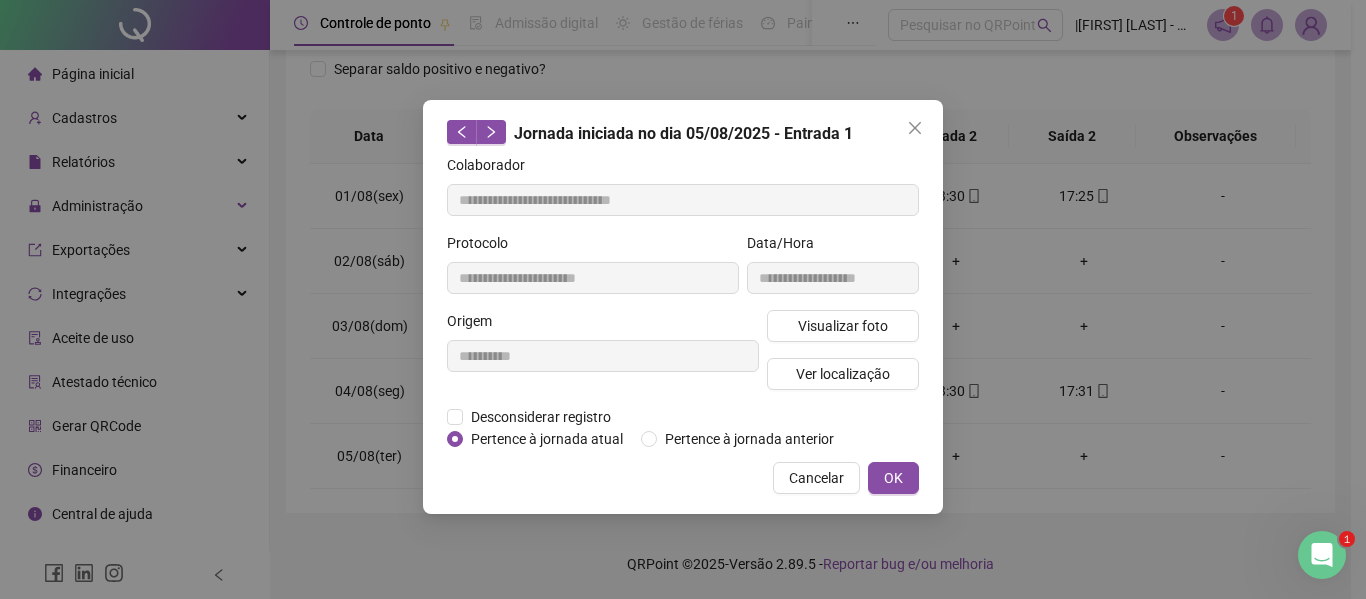 type on "**********" 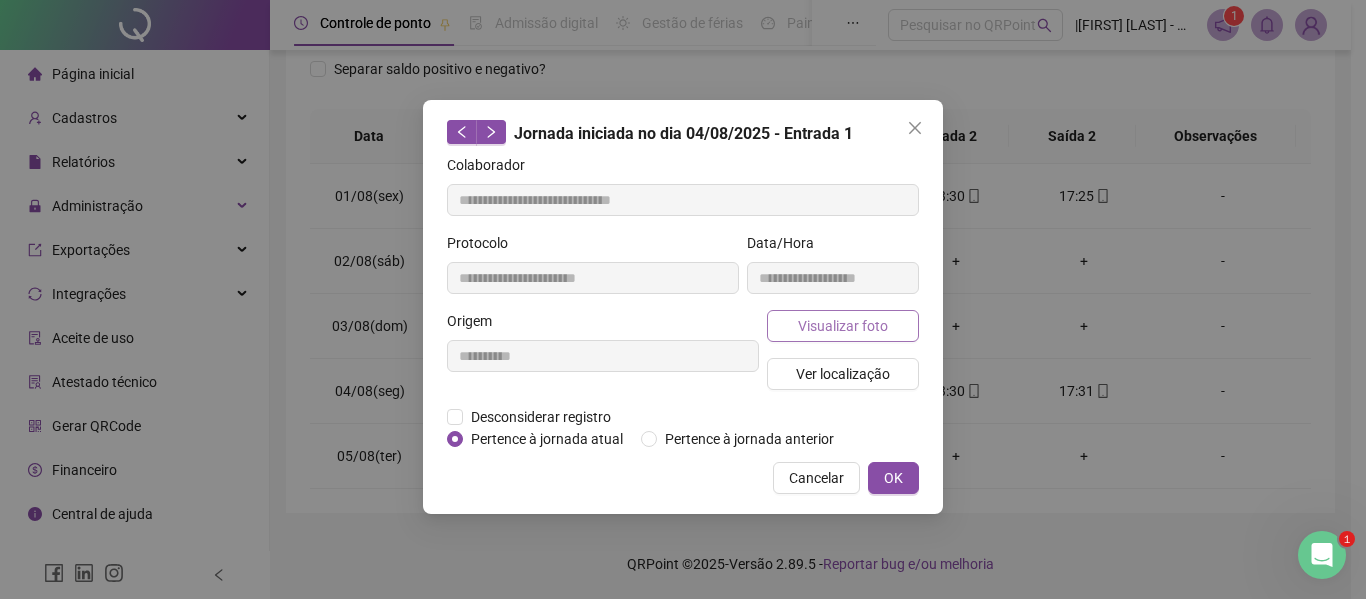 click on "Visualizar foto" at bounding box center [843, 326] 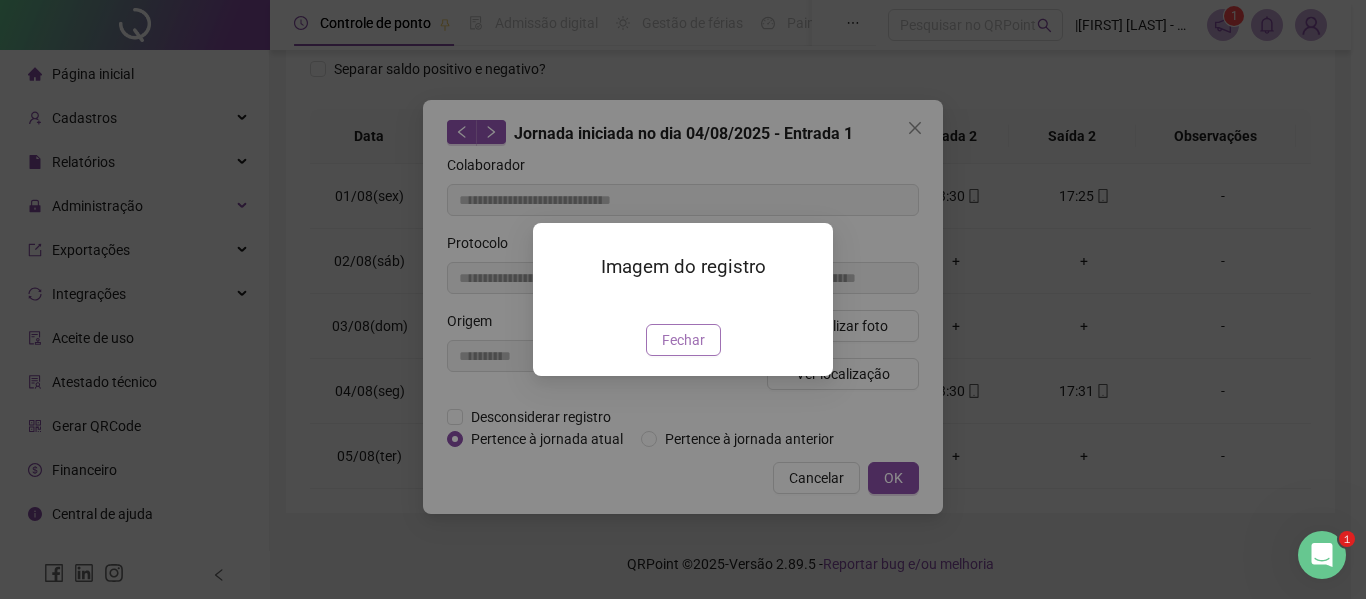 click on "Fechar" at bounding box center (683, 340) 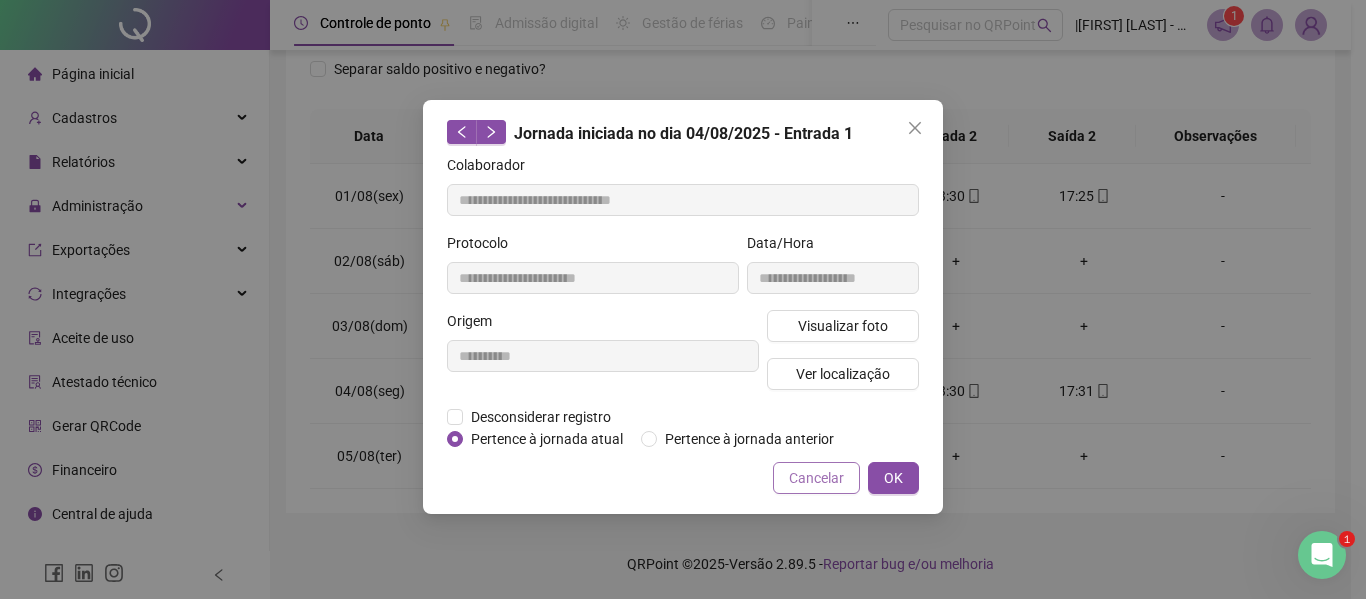click on "Cancelar" at bounding box center [816, 478] 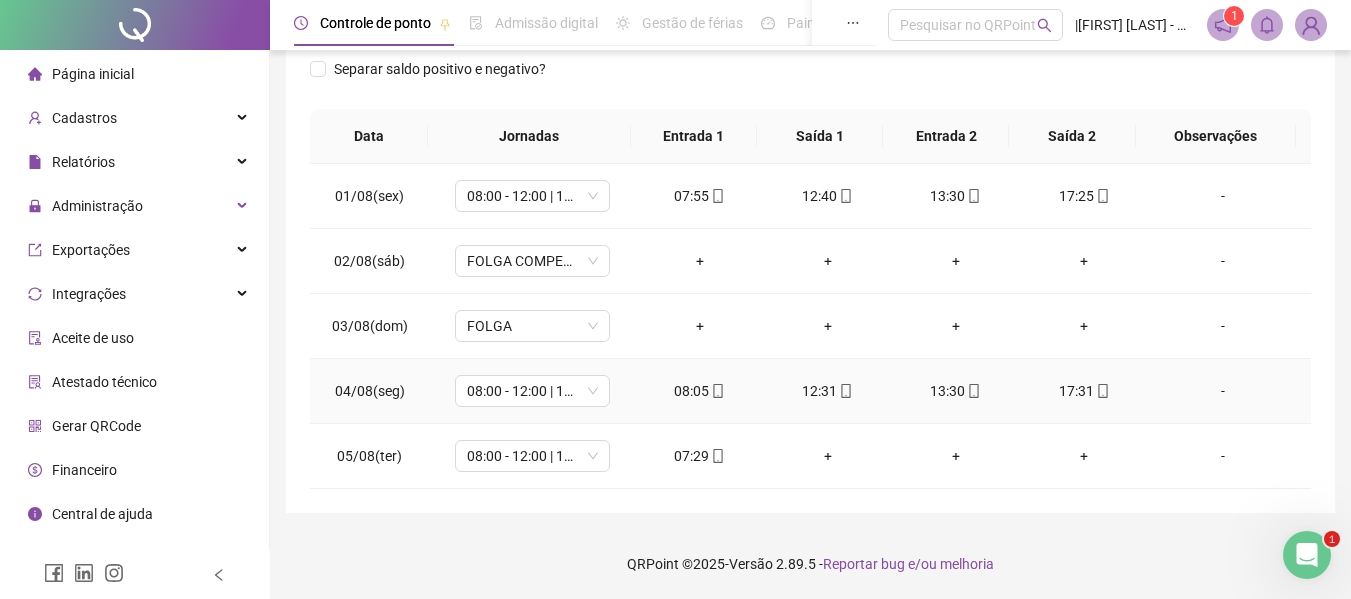 click 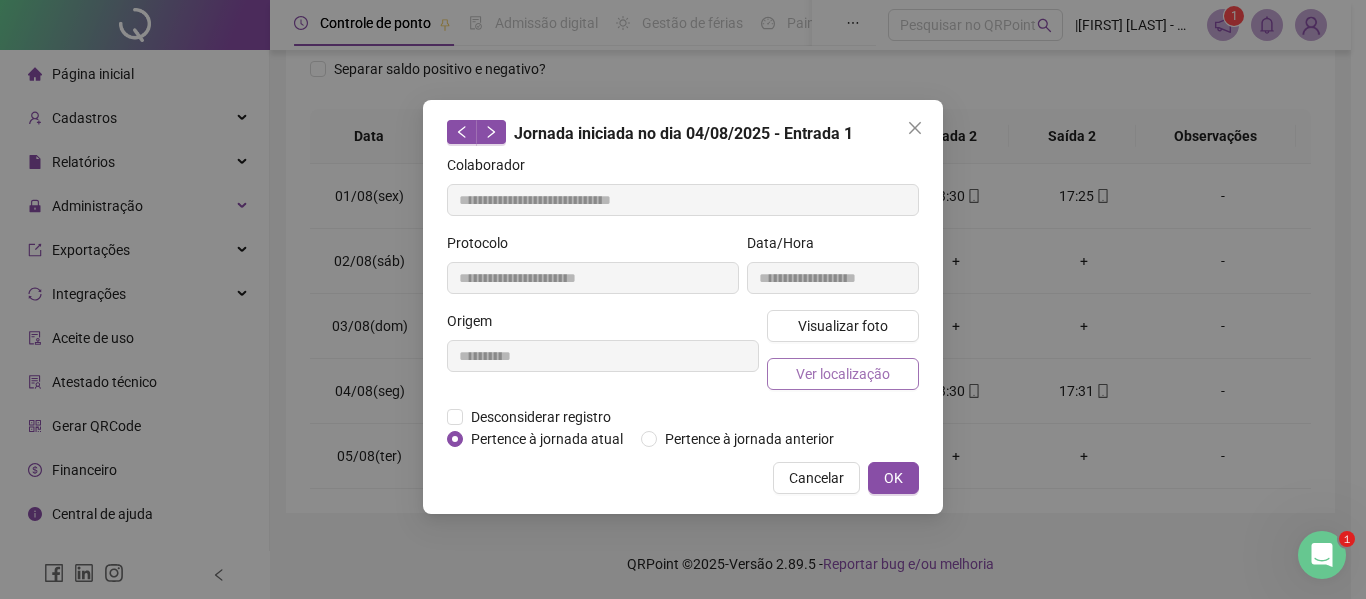 type on "**********" 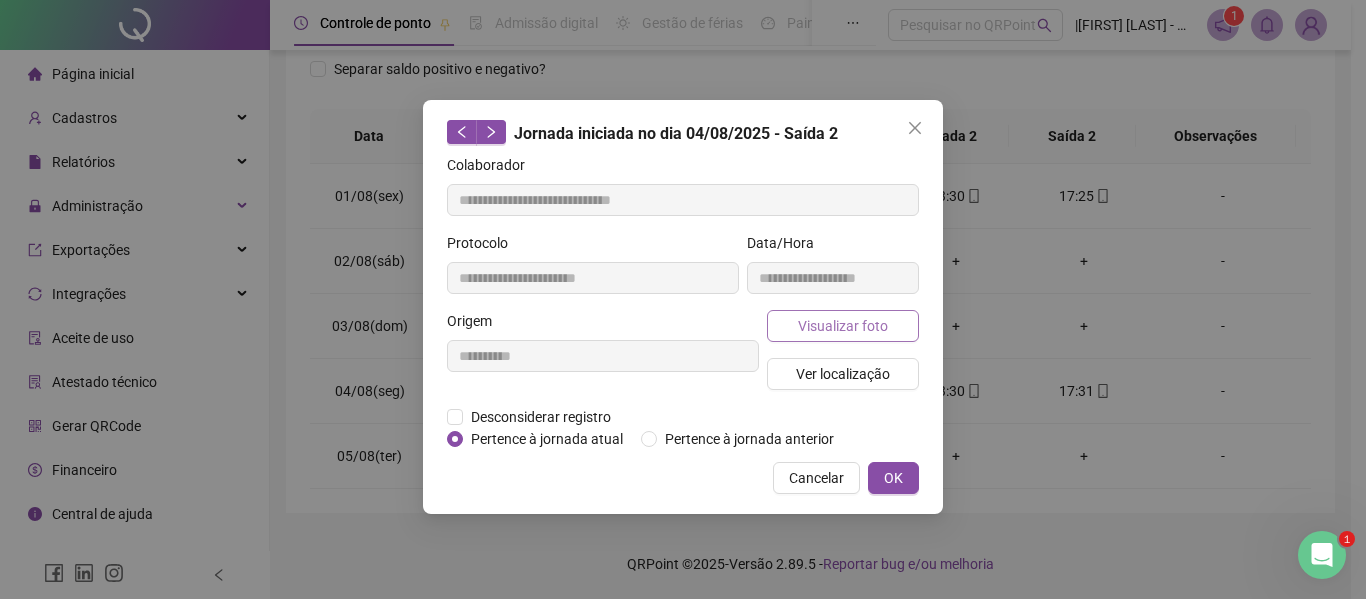 click on "Visualizar foto" at bounding box center (843, 326) 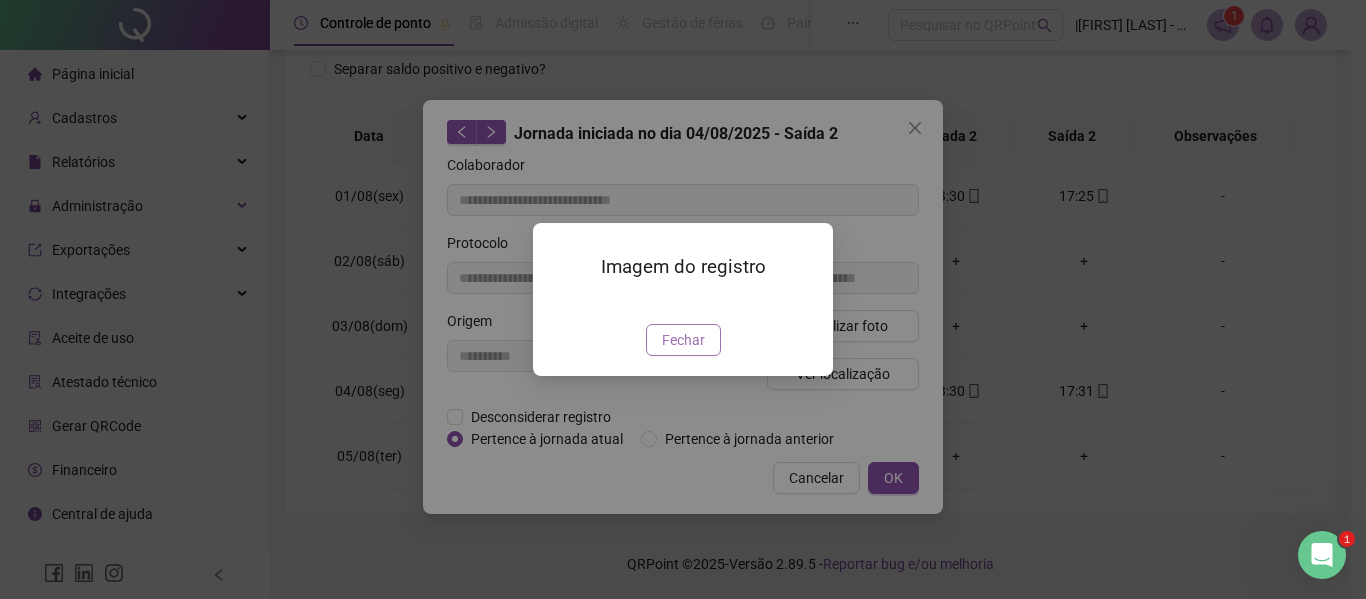click on "Fechar" at bounding box center [683, 340] 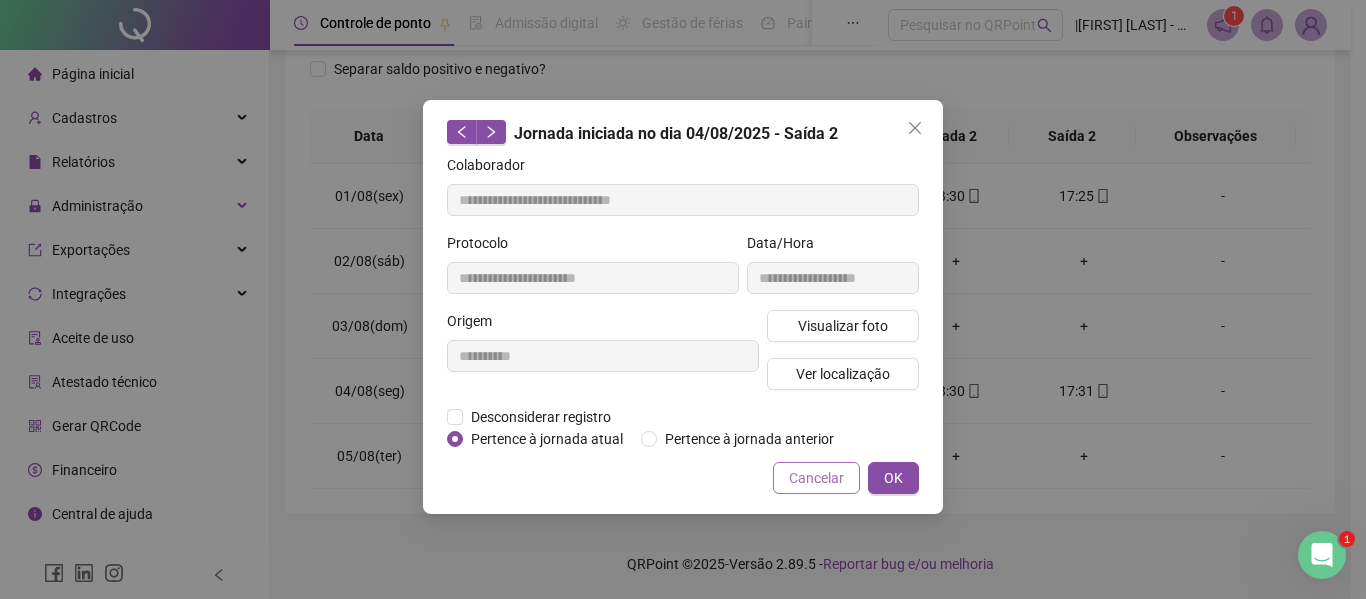 click on "Cancelar" at bounding box center [816, 478] 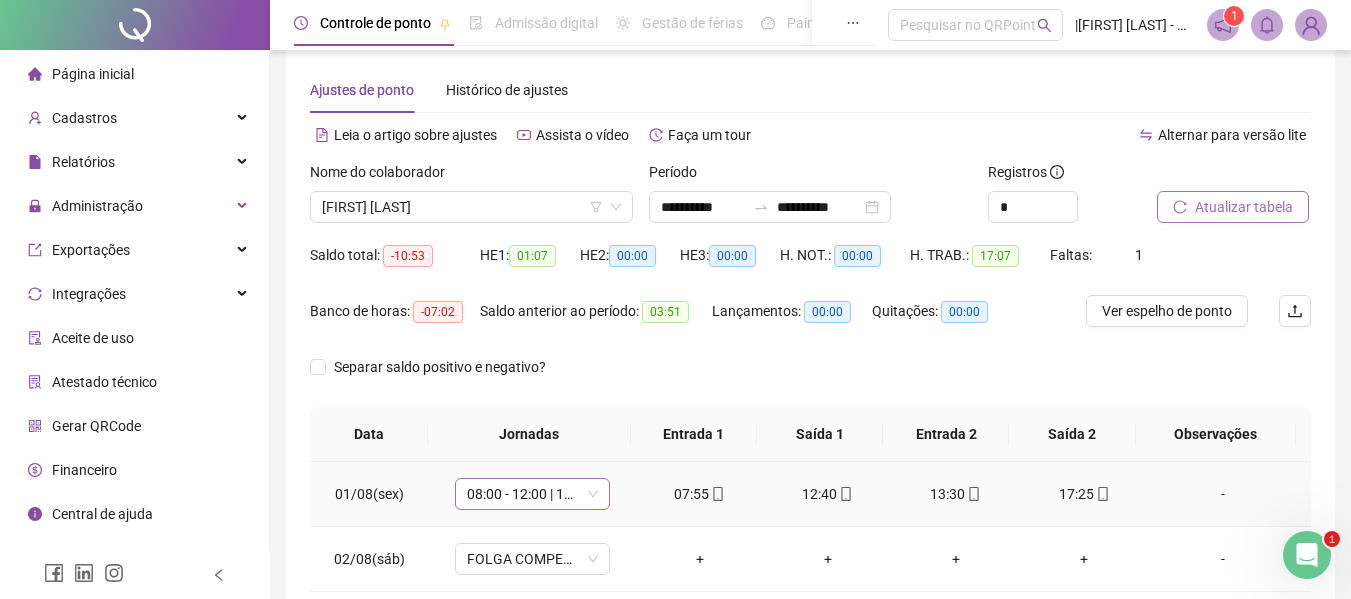 scroll, scrollTop: 0, scrollLeft: 0, axis: both 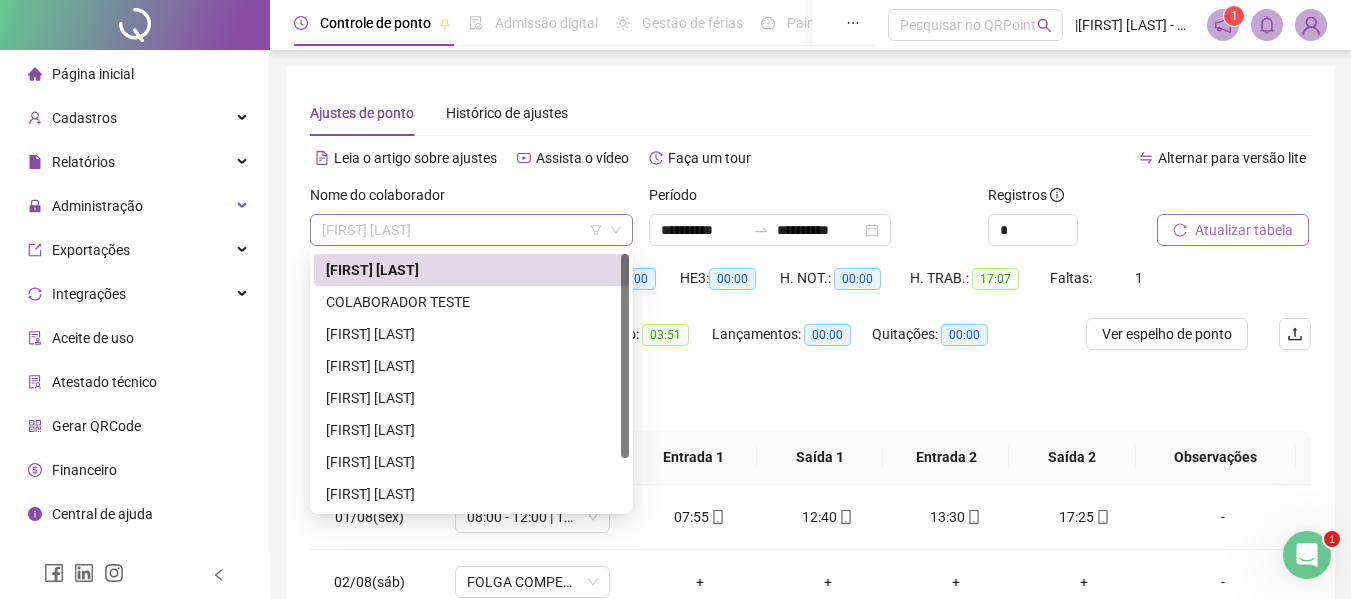 click on "[FIRST] [LAST]" at bounding box center [471, 230] 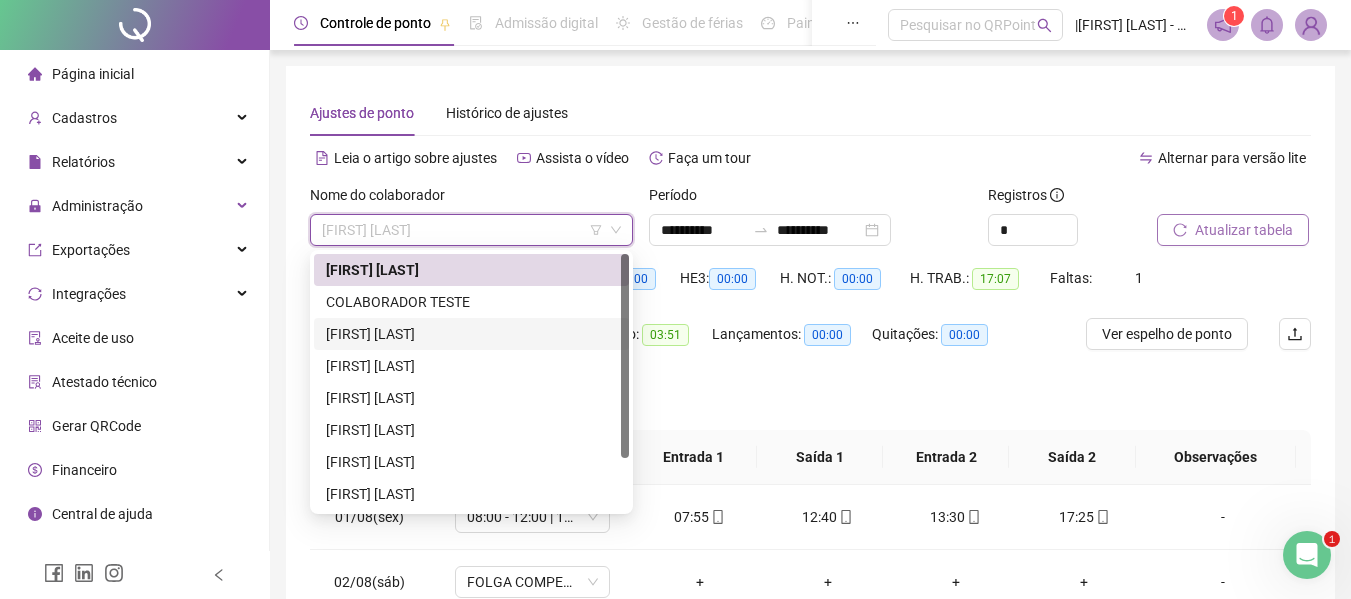 click on "[FIRST] [LAST]" at bounding box center (471, 334) 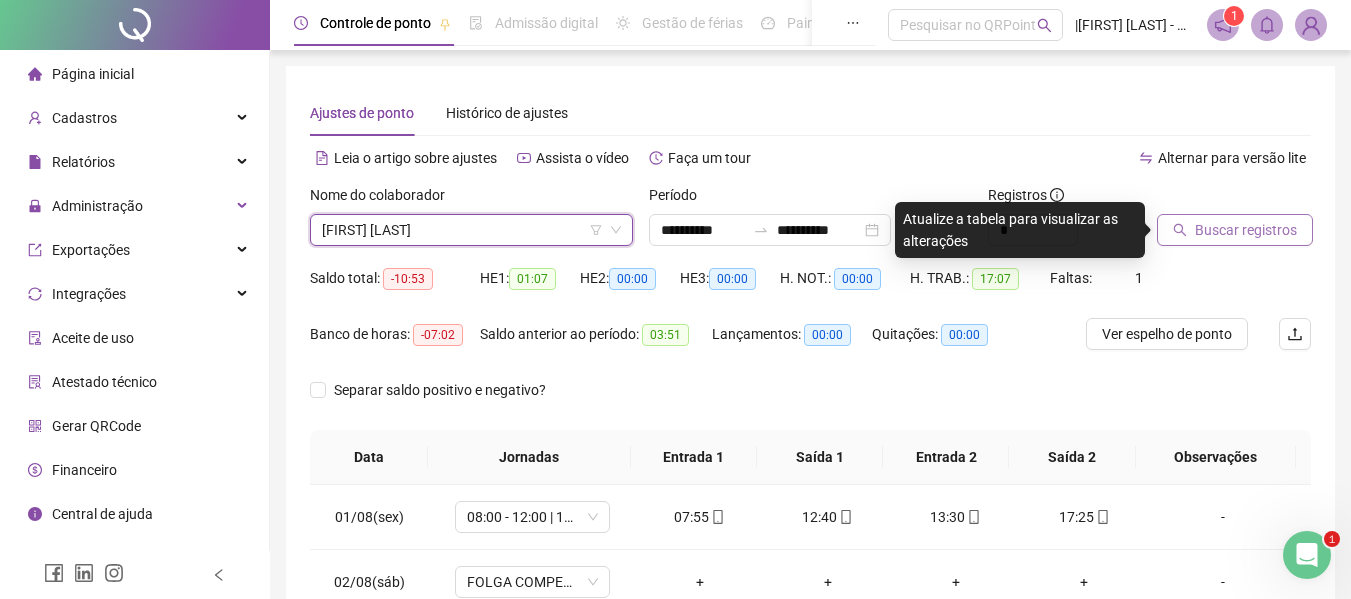click on "Buscar registros" at bounding box center (1235, 230) 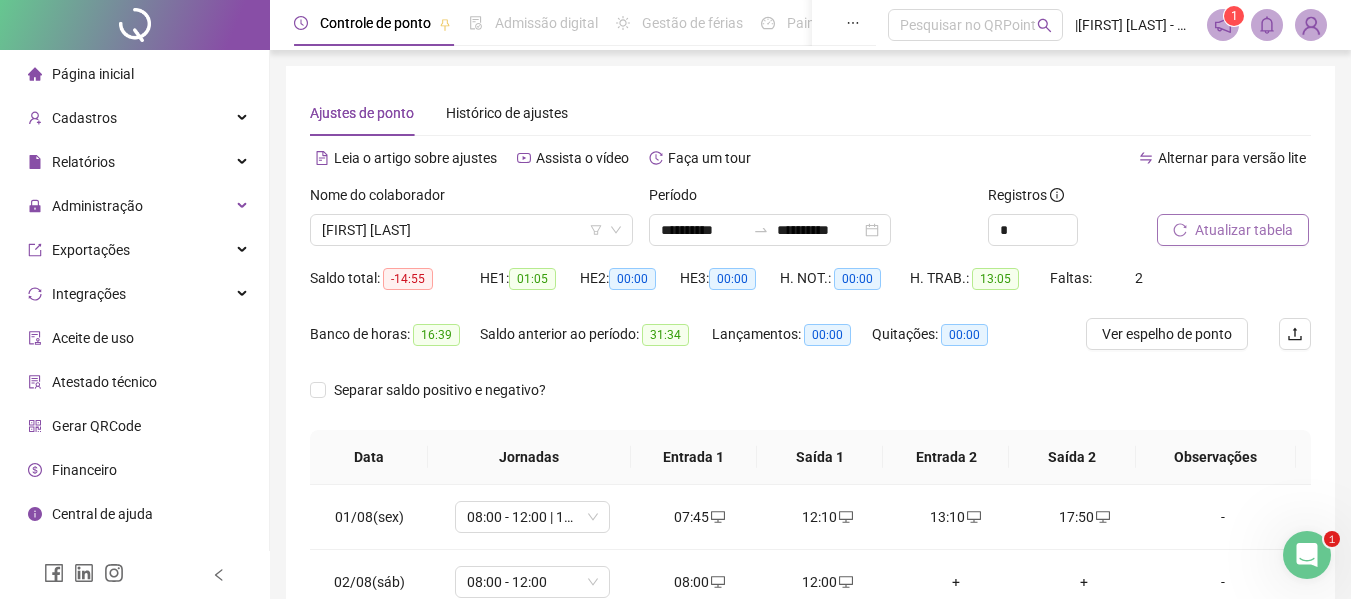 click on "Atualizar tabela" at bounding box center (1244, 230) 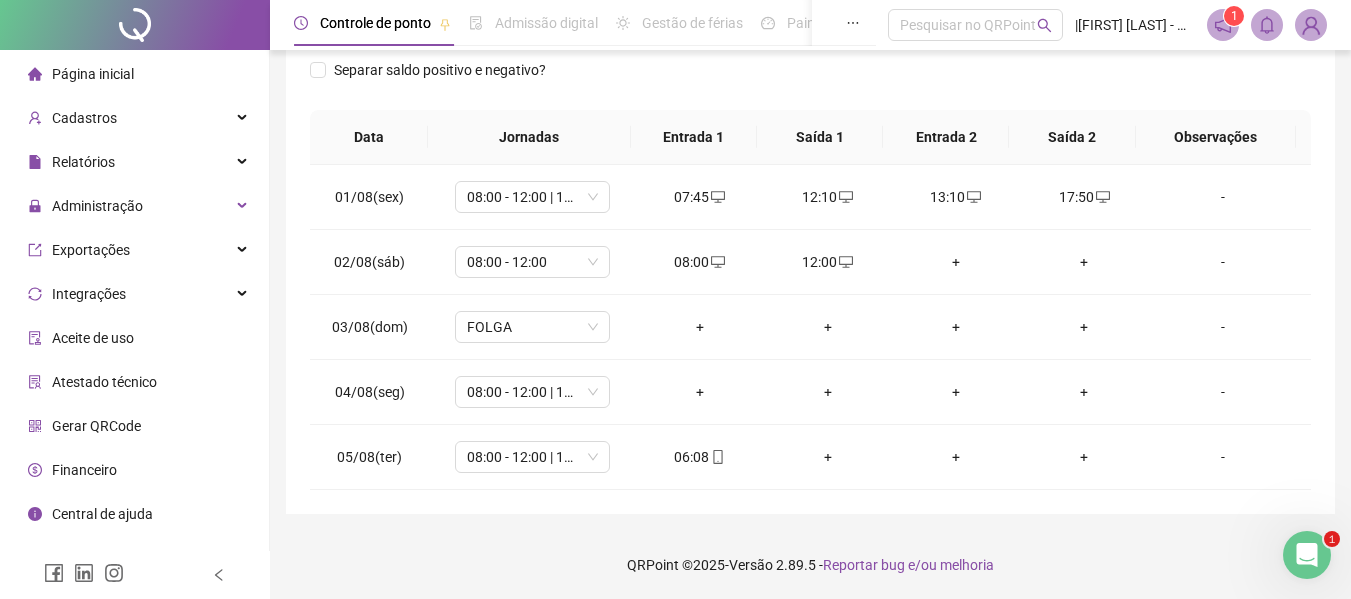 scroll, scrollTop: 321, scrollLeft: 0, axis: vertical 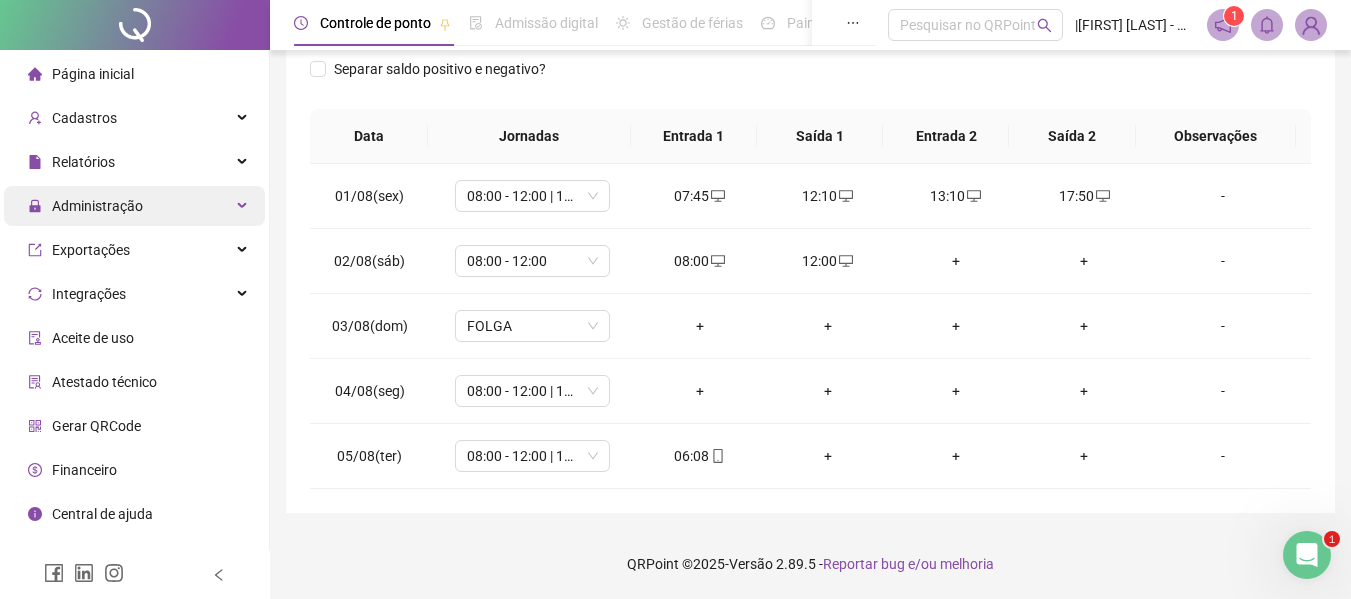 click on "Administração" at bounding box center (97, 206) 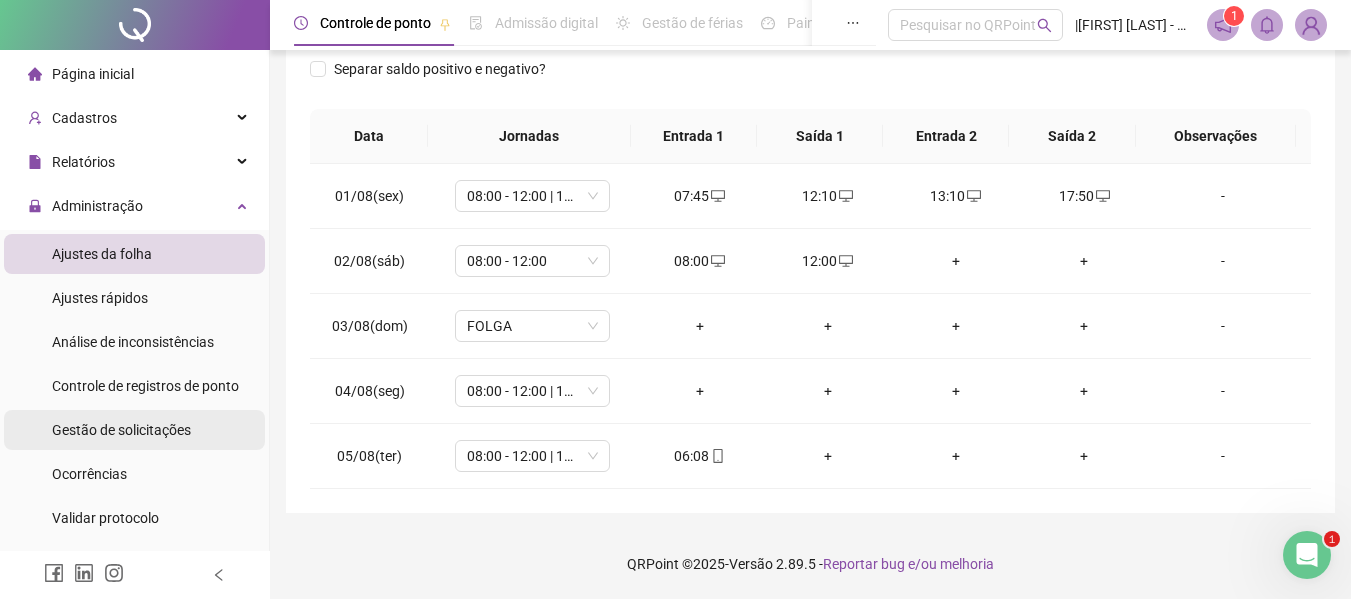 click on "Gestão de solicitações" at bounding box center (121, 430) 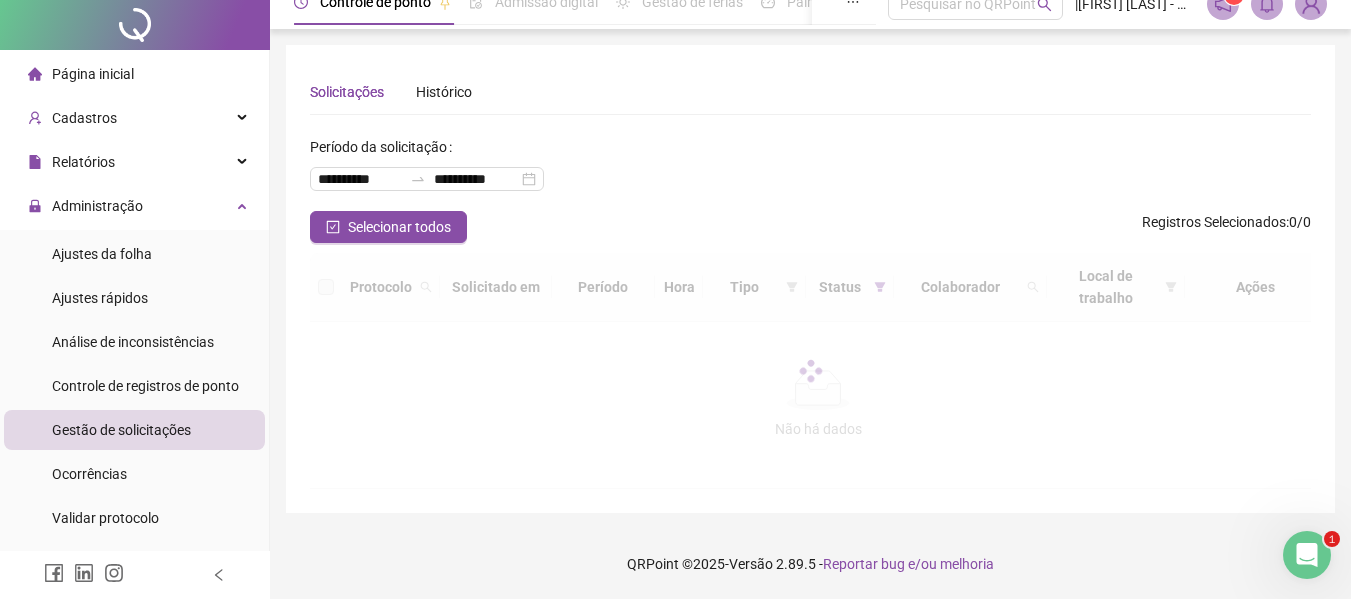 scroll, scrollTop: 0, scrollLeft: 0, axis: both 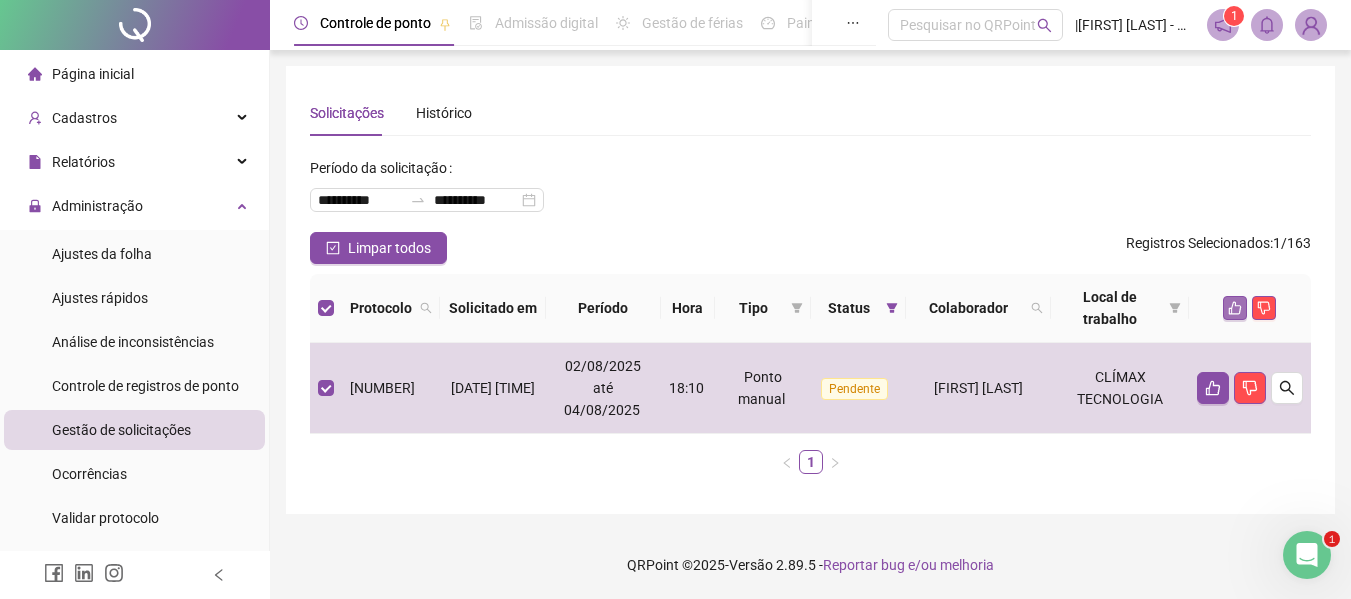click 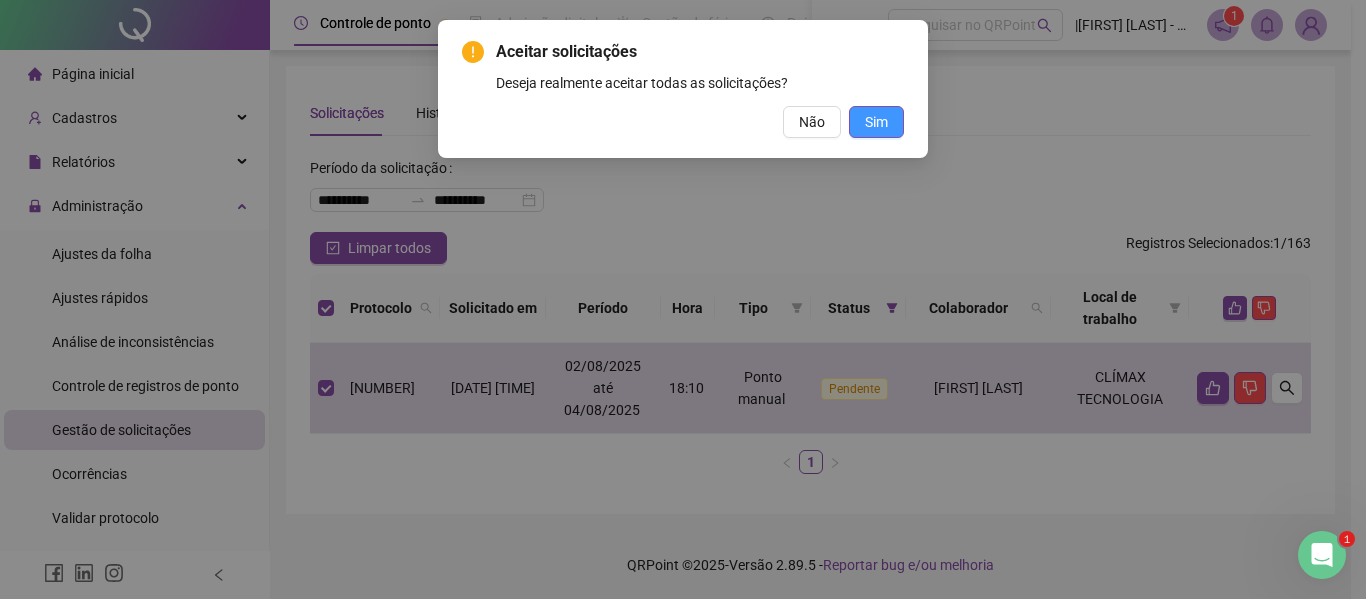 click on "Sim" at bounding box center (876, 122) 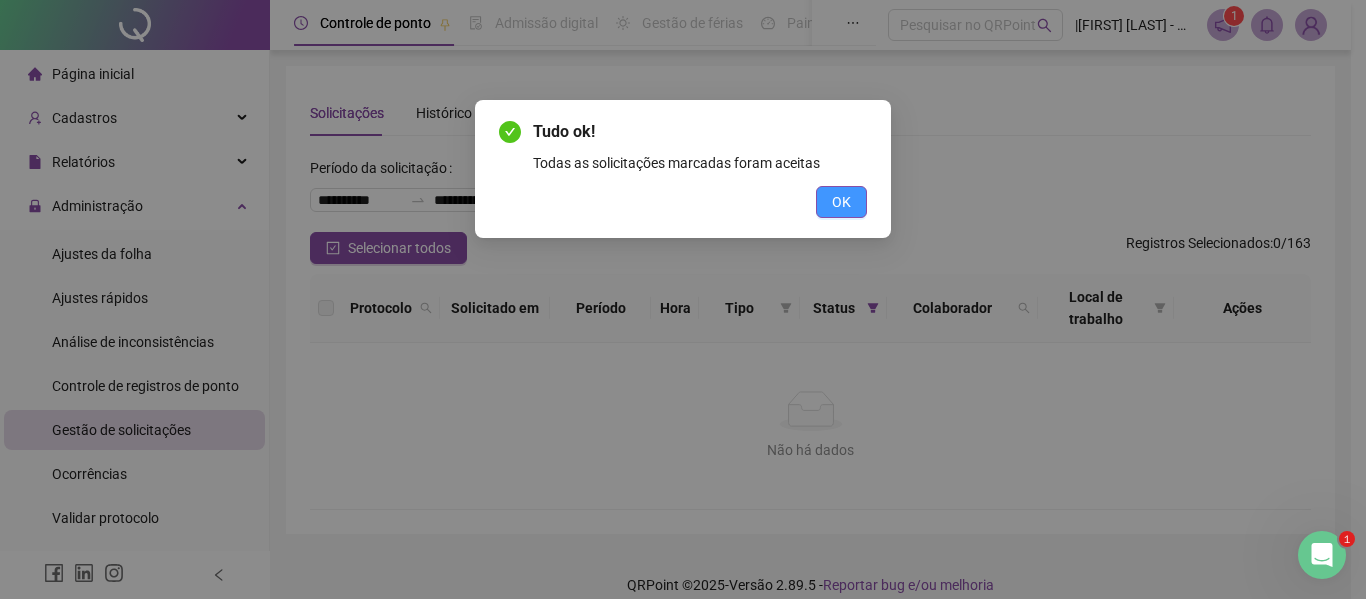click on "OK" at bounding box center [841, 202] 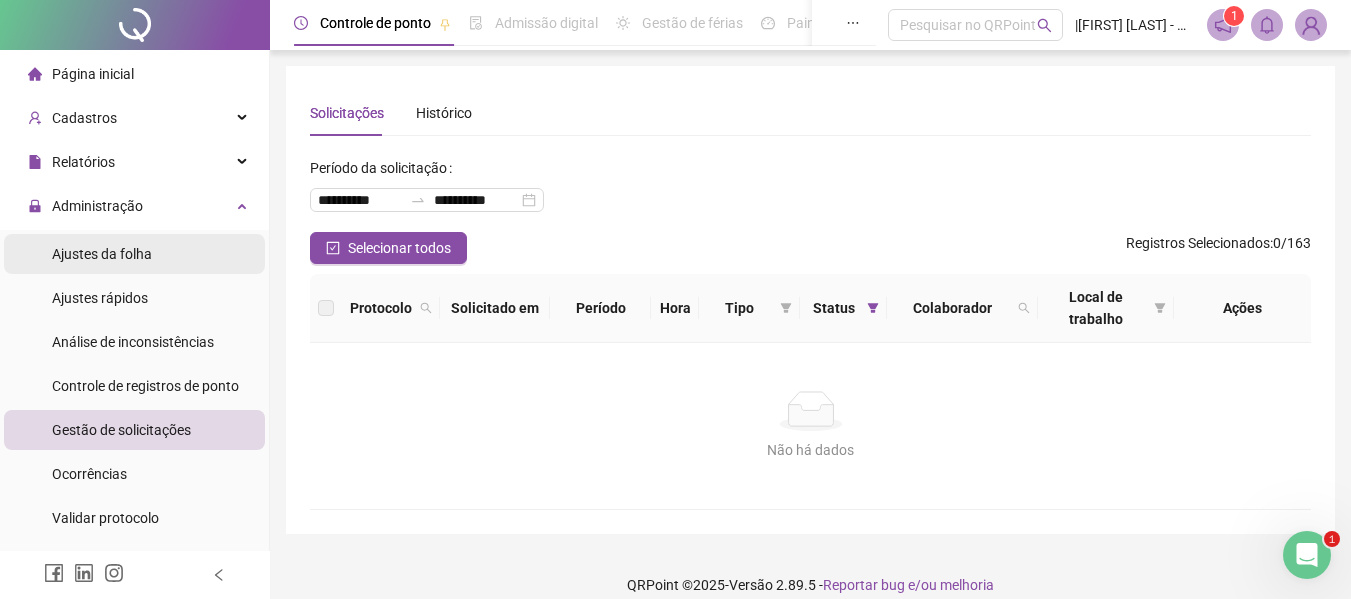 click on "Ajustes da folha" at bounding box center (102, 254) 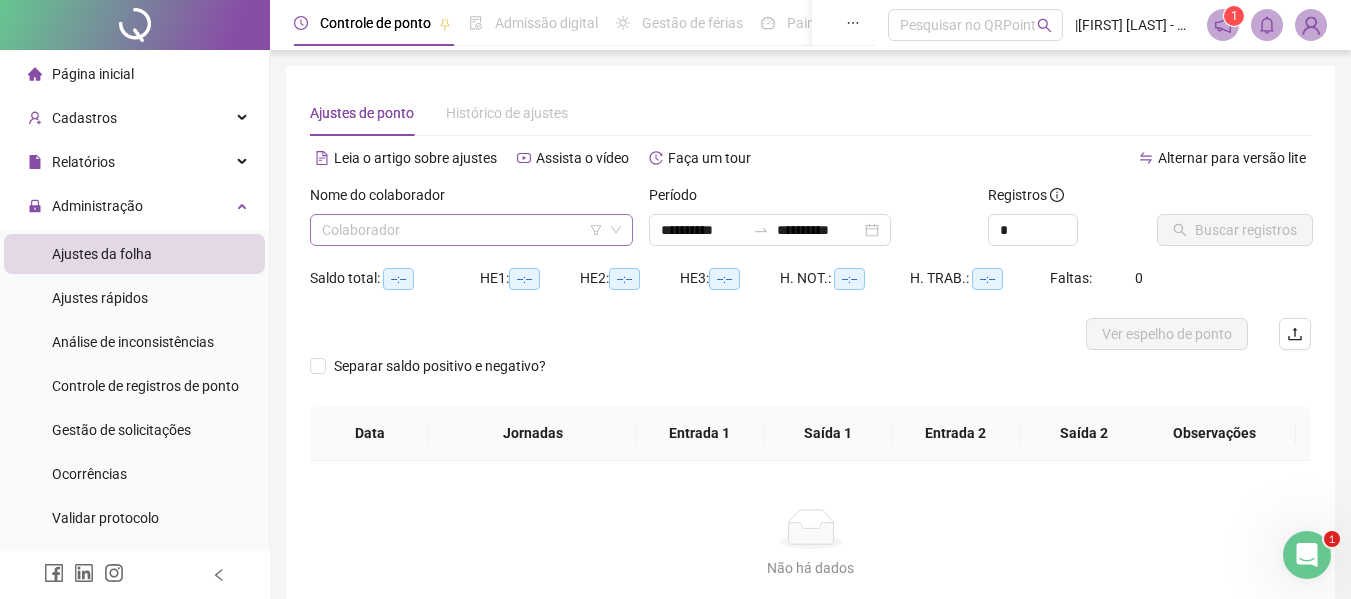 click at bounding box center [462, 230] 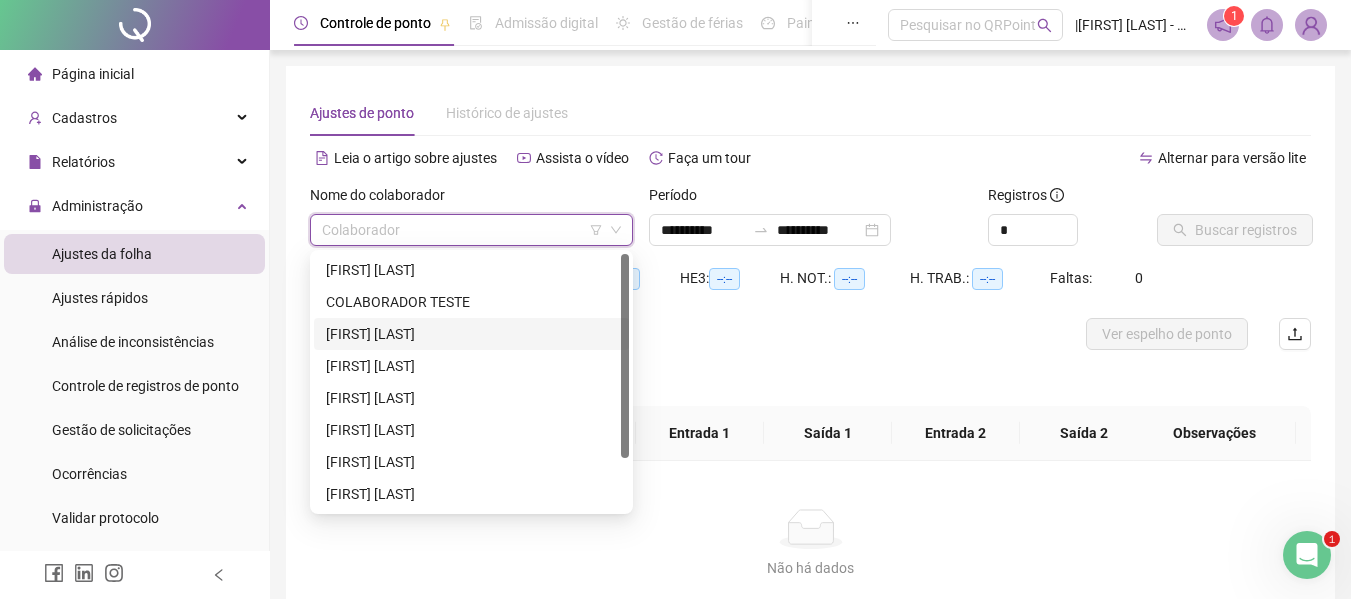 click on "[FIRST] [LAST]" at bounding box center (471, 334) 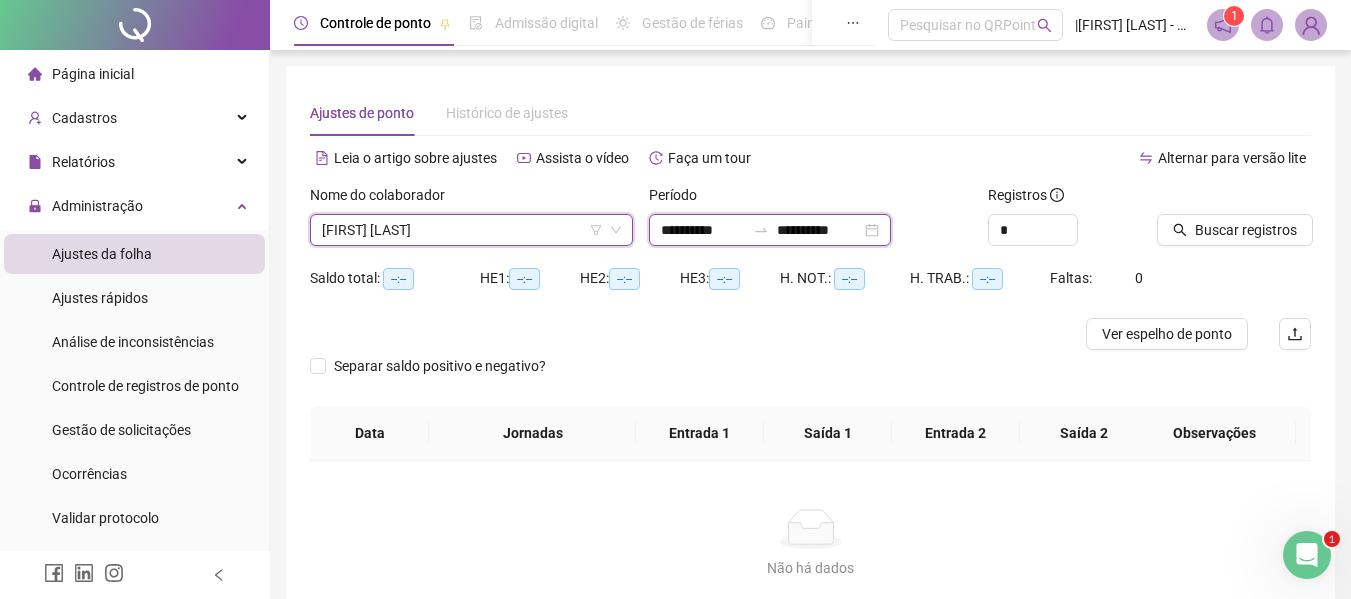 click on "**********" at bounding box center (703, 230) 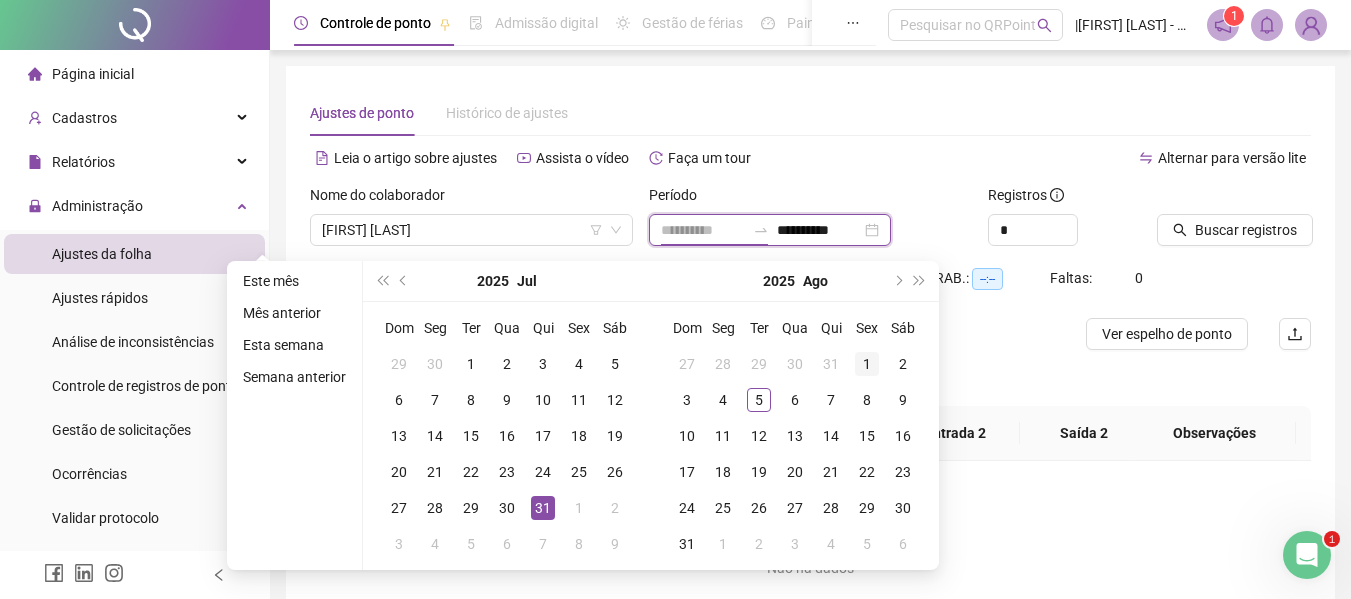 type on "**********" 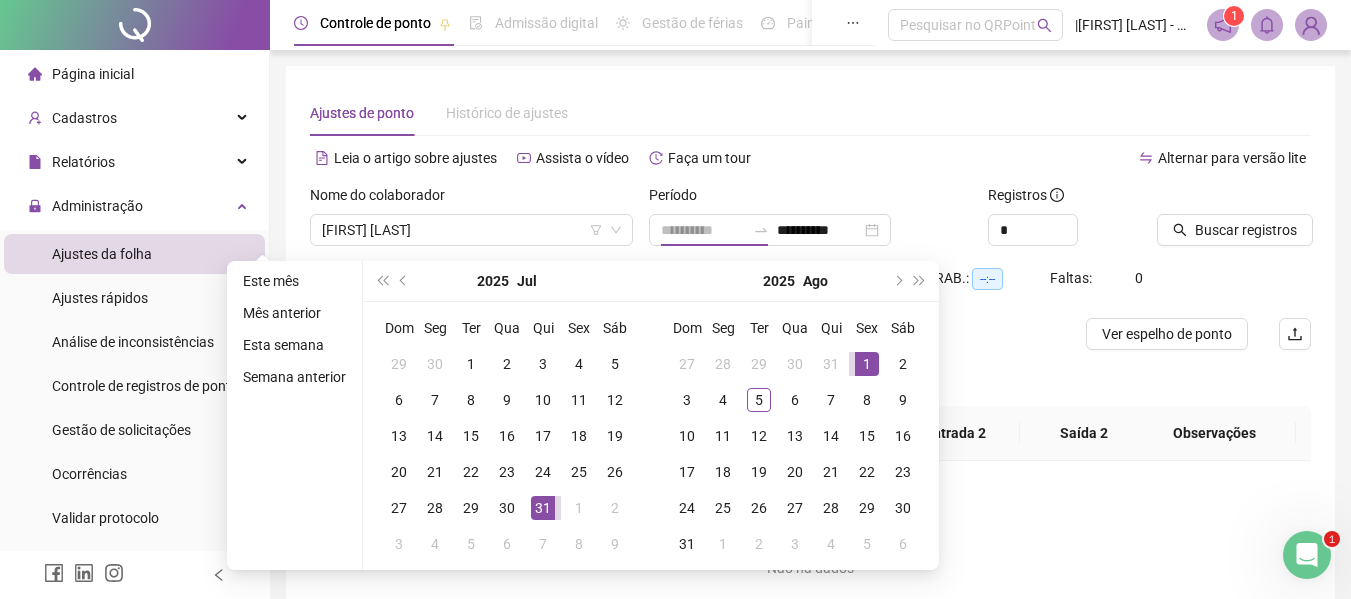 click on "1" at bounding box center (867, 364) 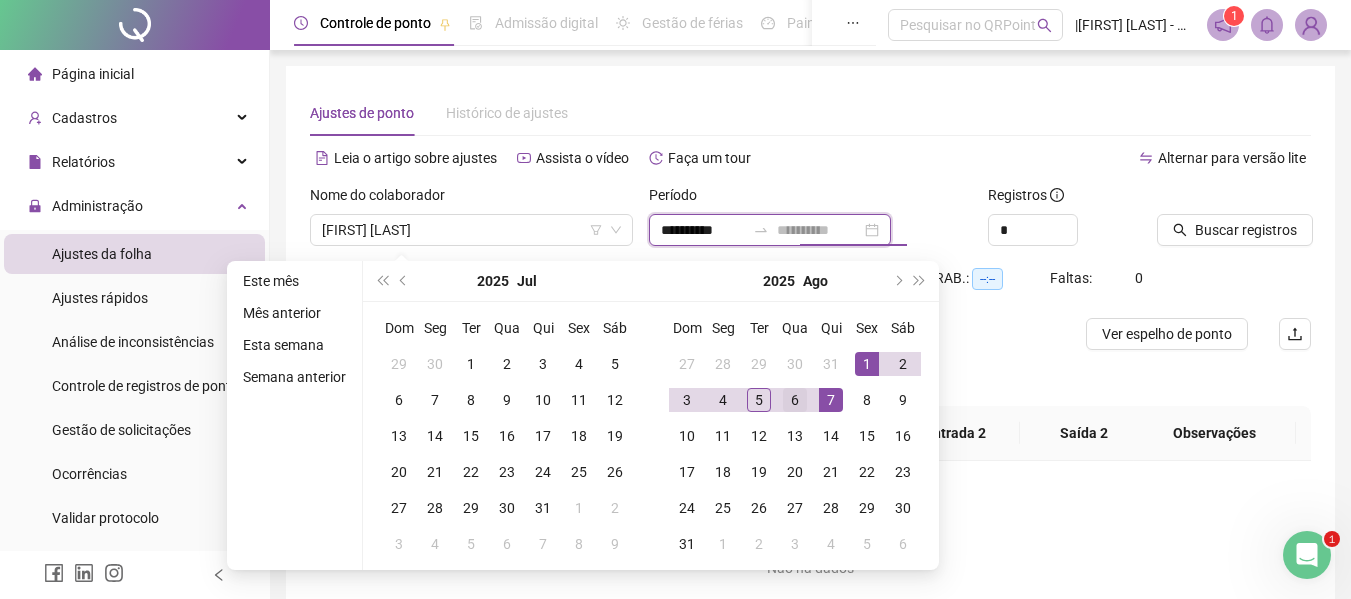 type on "**********" 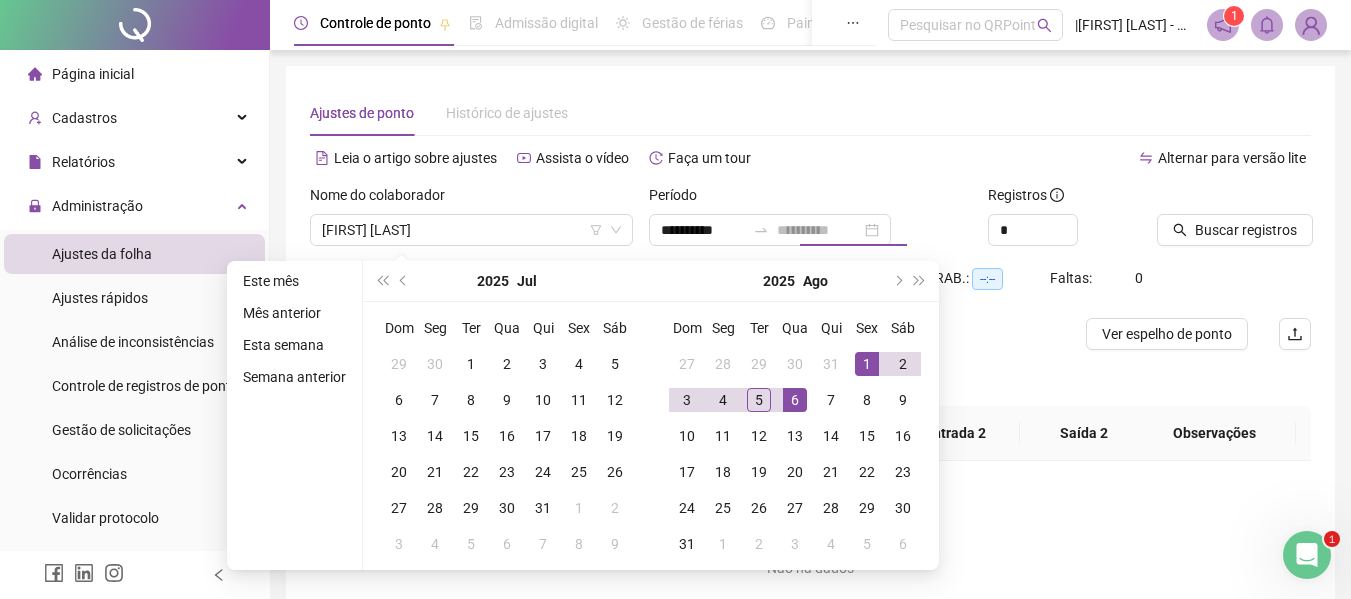 click on "6" at bounding box center (795, 400) 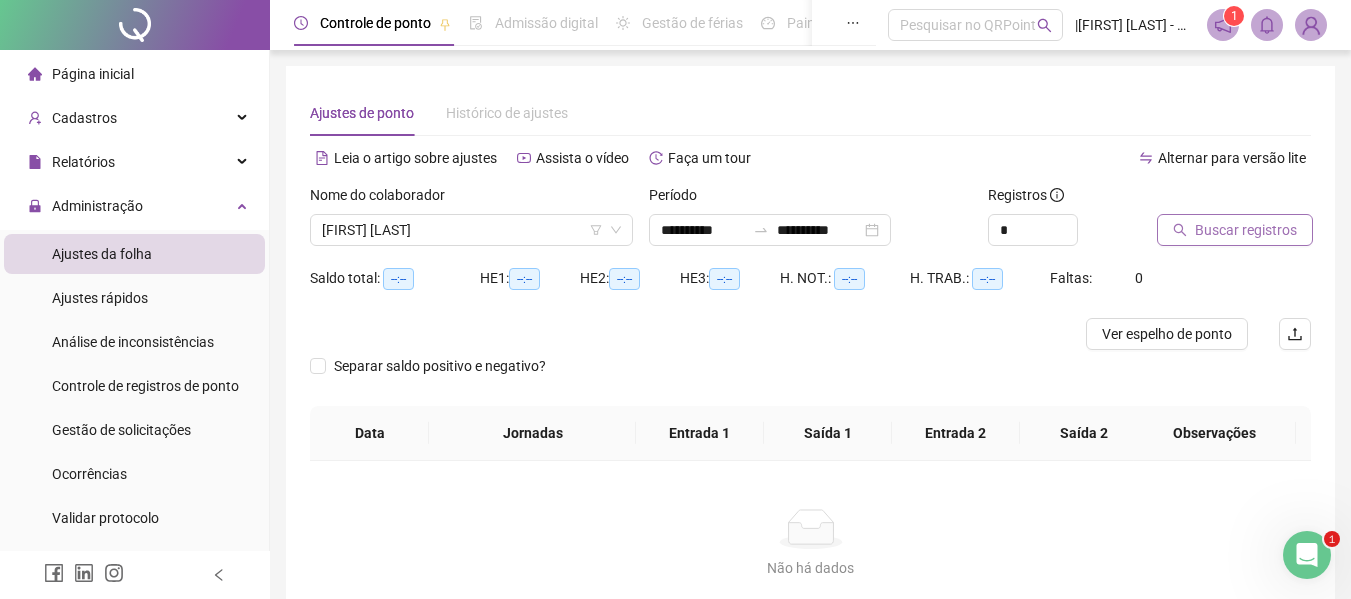 click on "Buscar registros" at bounding box center (1246, 230) 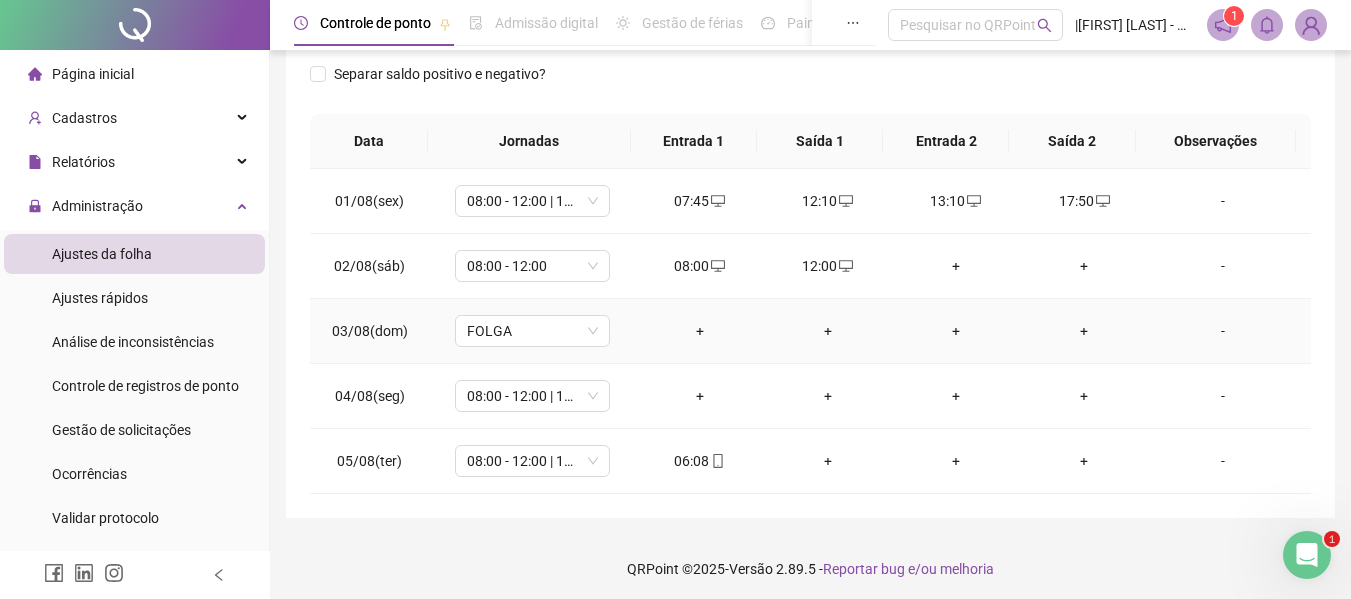 scroll, scrollTop: 321, scrollLeft: 0, axis: vertical 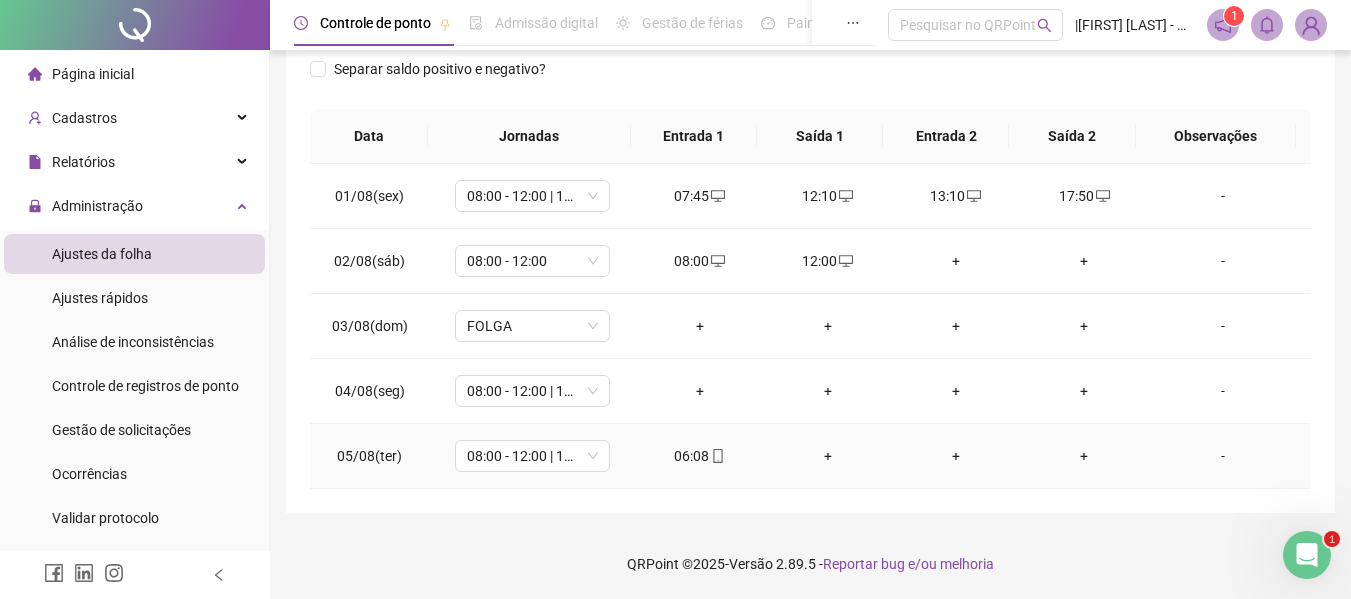 click on "06:08" at bounding box center (700, 456) 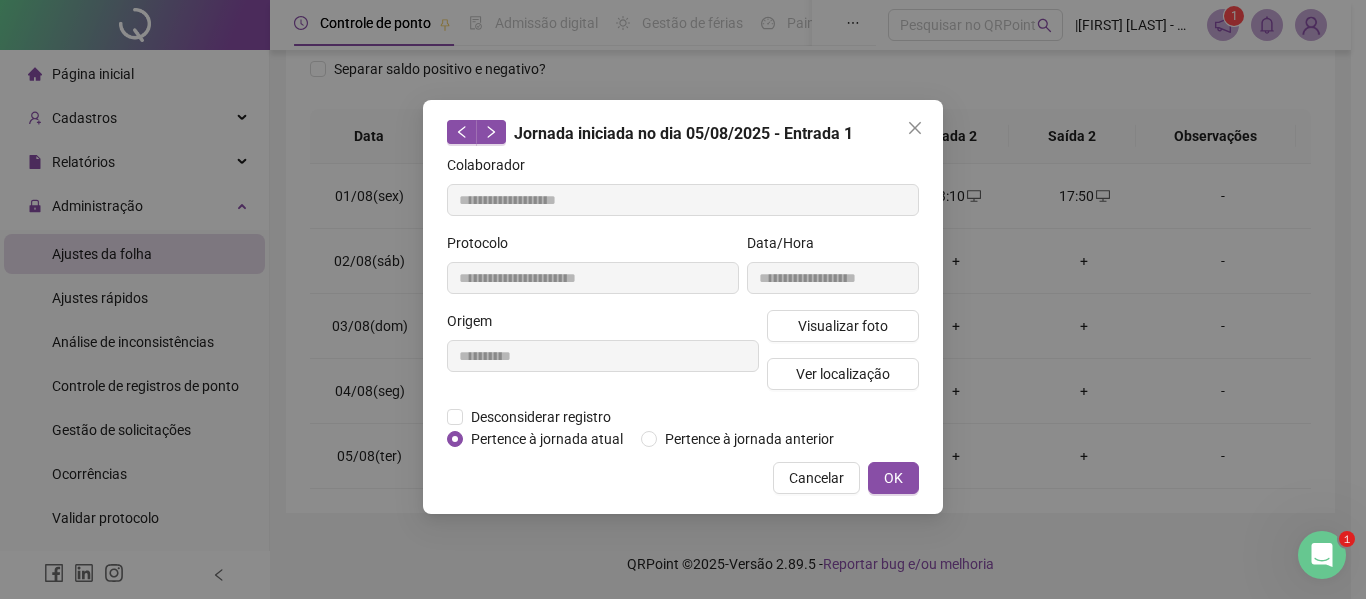 type on "**********" 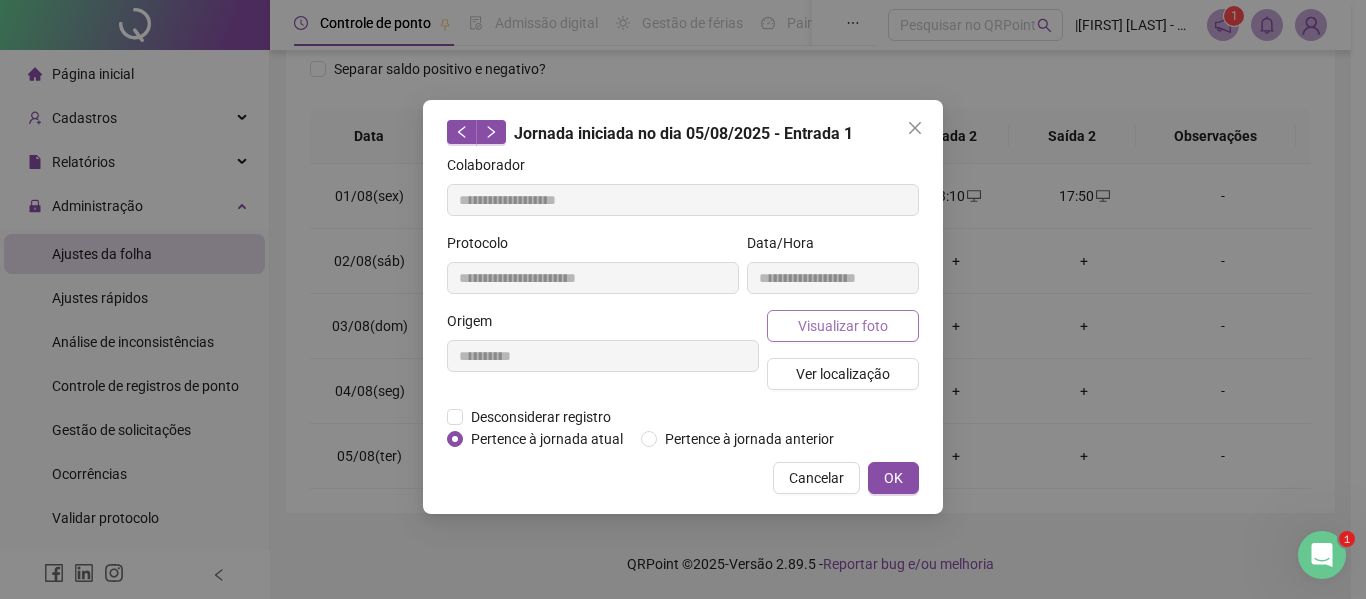 click on "Visualizar foto" at bounding box center (843, 326) 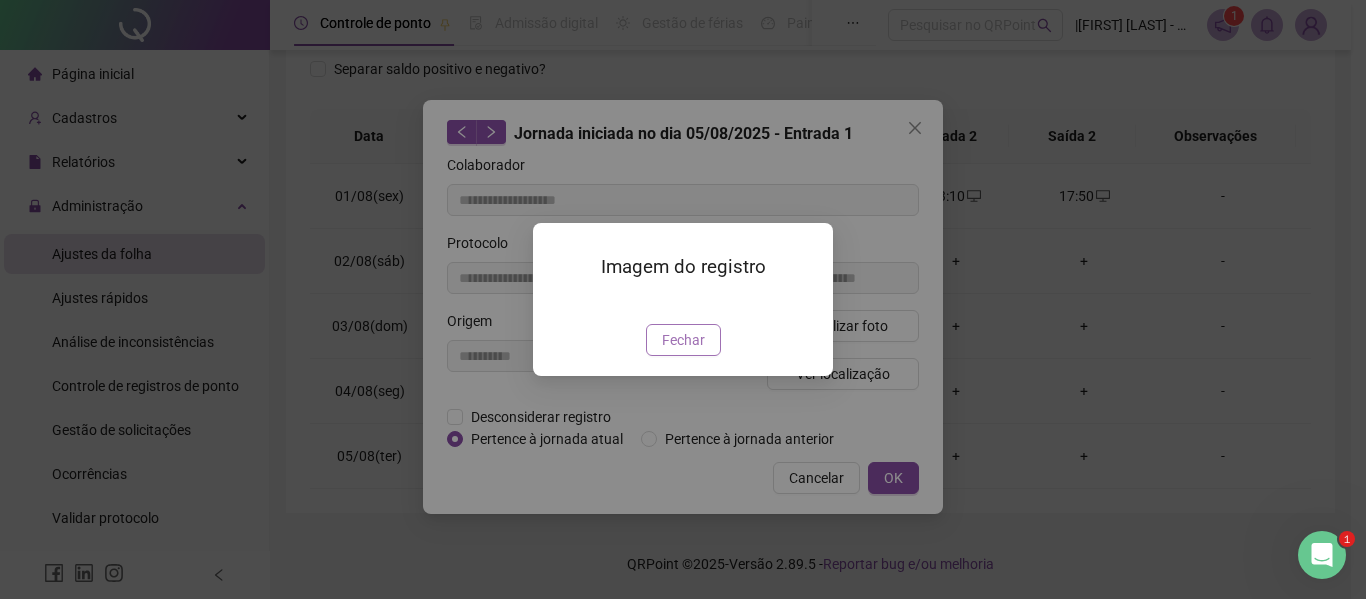 click on "Fechar" at bounding box center [683, 340] 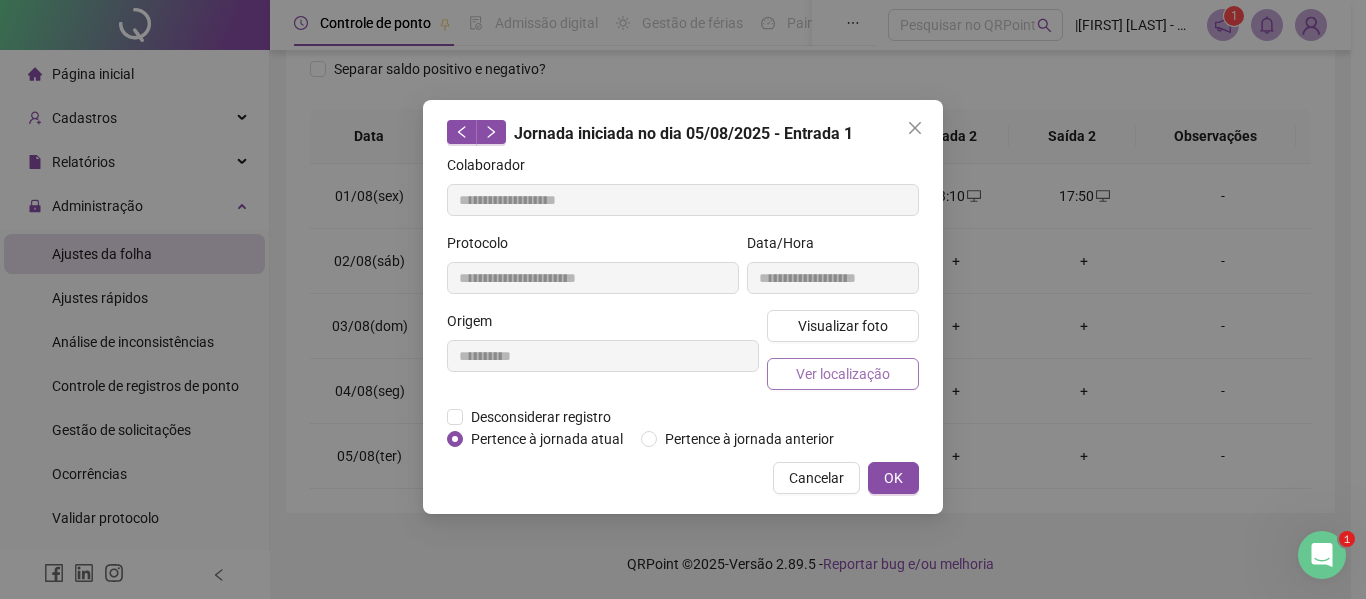 click on "Ver localização" at bounding box center [843, 374] 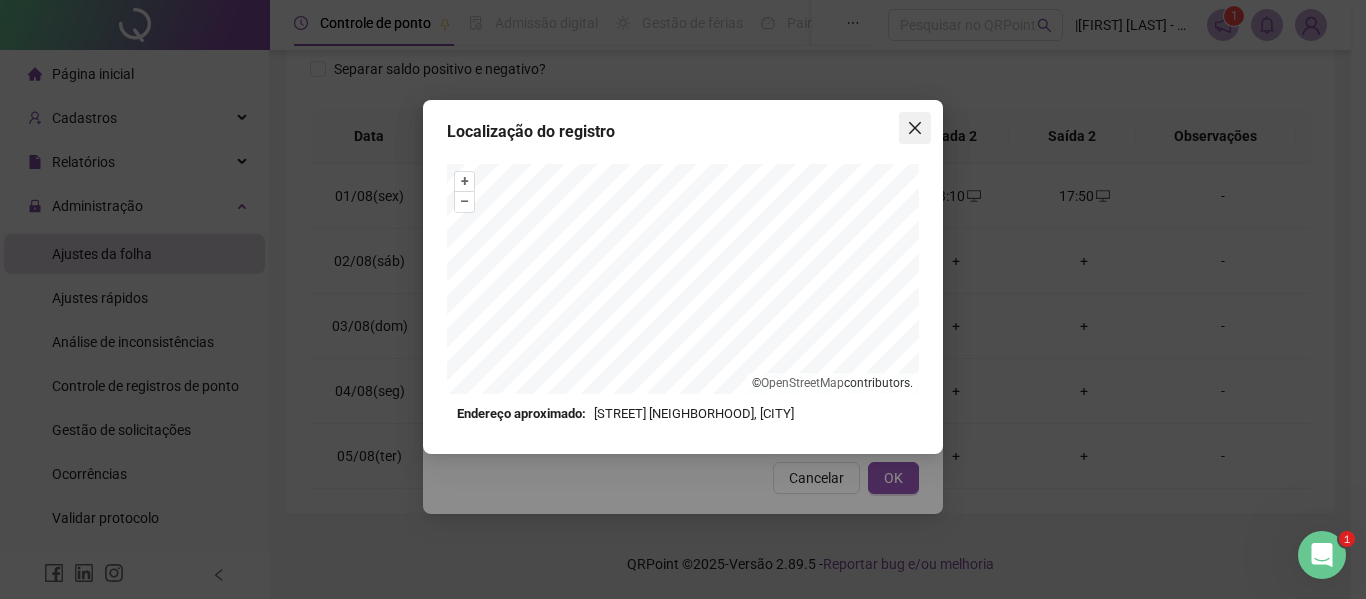 click 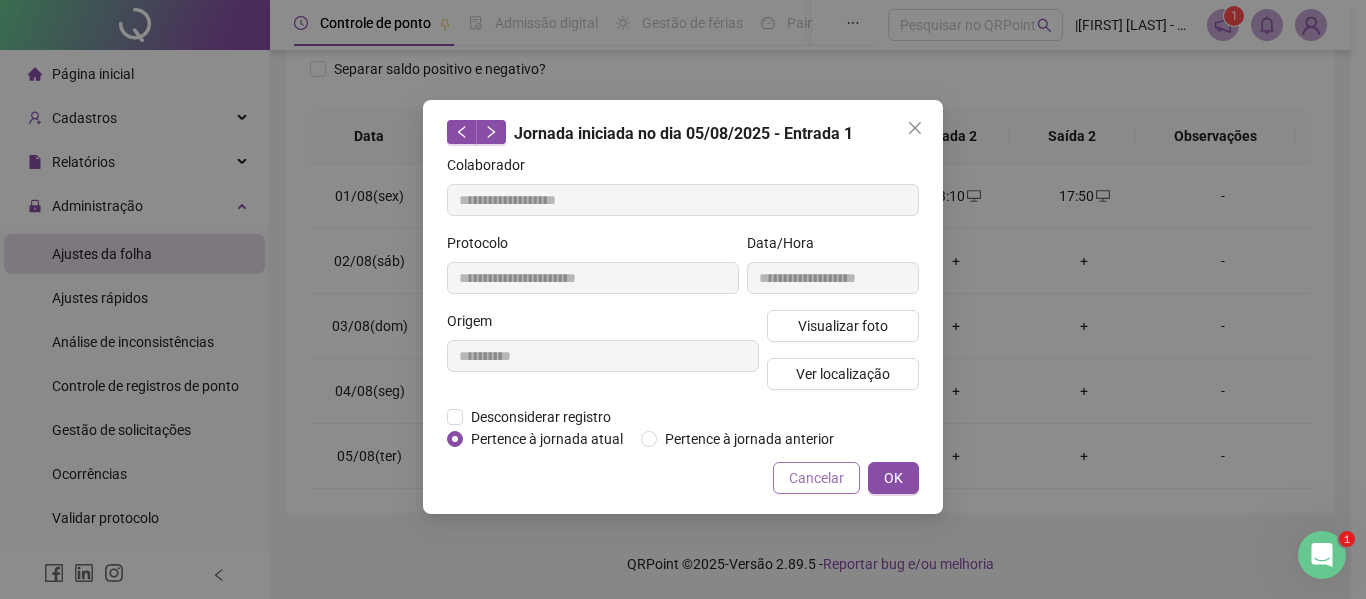 click on "Cancelar" at bounding box center [816, 478] 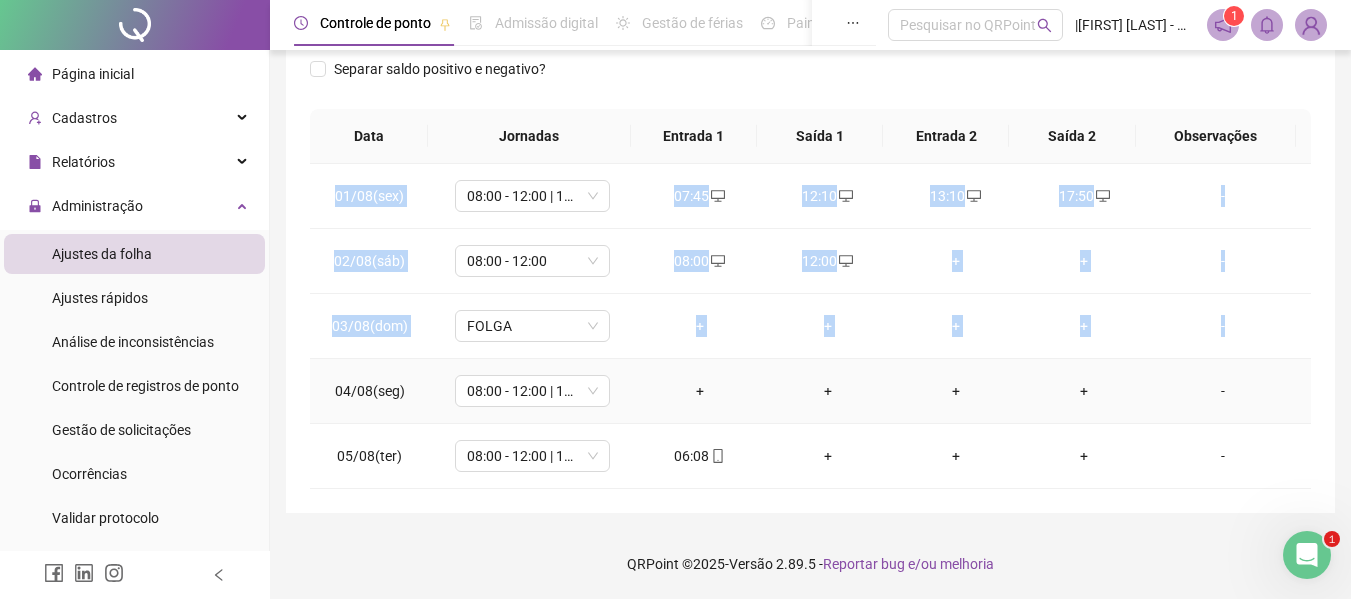 drag, startPoint x: 300, startPoint y: 362, endPoint x: 339, endPoint y: 382, distance: 43.829212 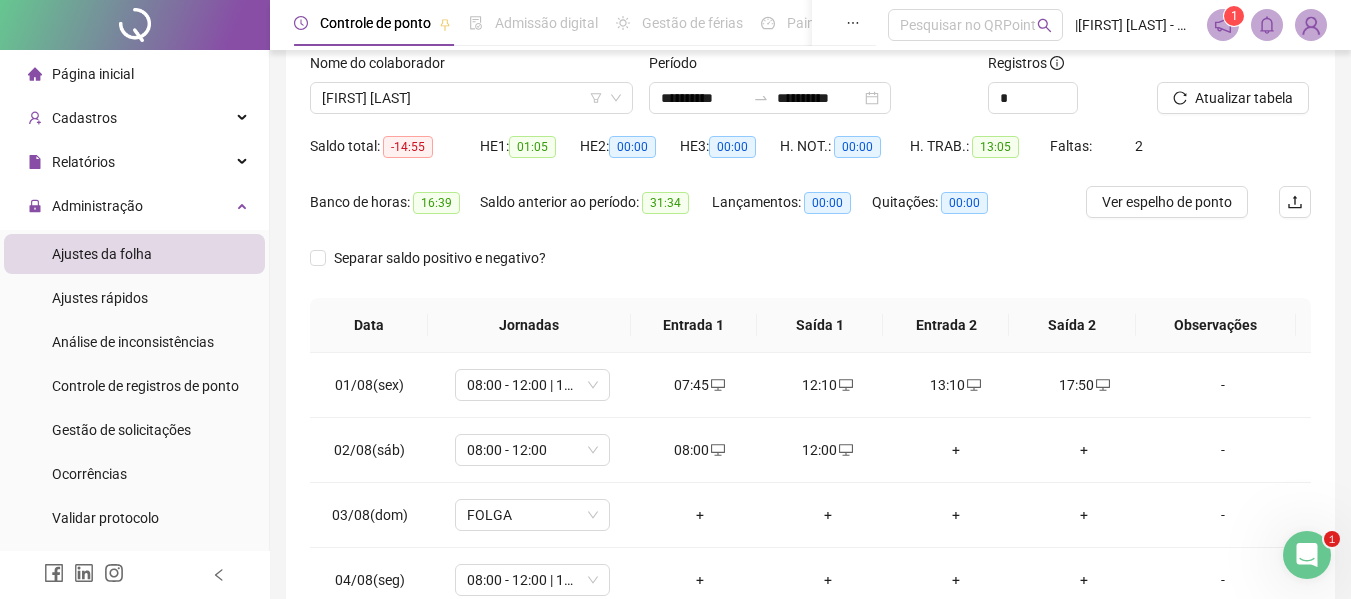scroll, scrollTop: 0, scrollLeft: 0, axis: both 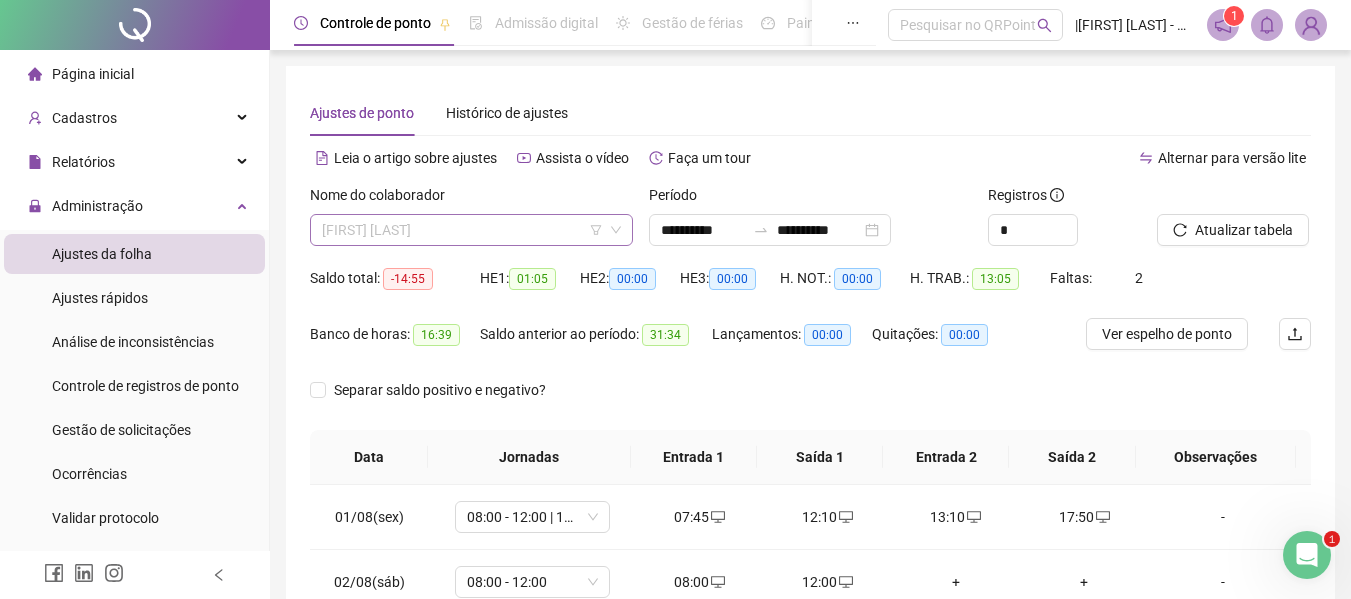 click on "[FIRST] [LAST]" at bounding box center [471, 230] 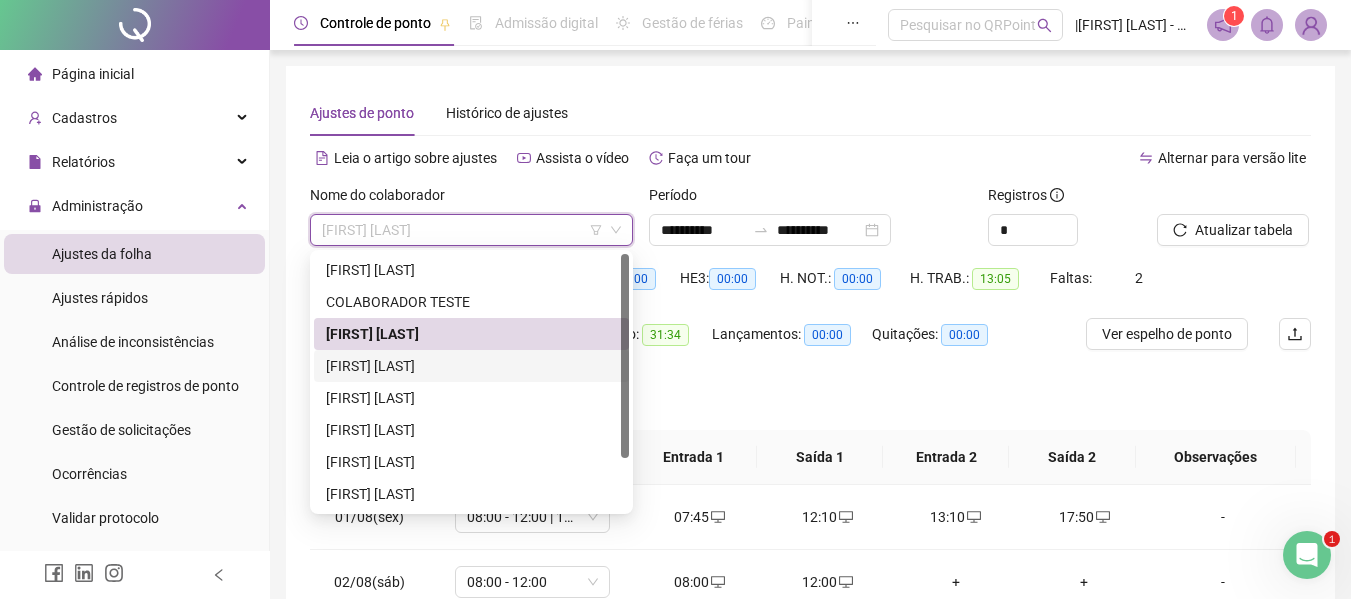 click on "[FIRST] [LAST]" at bounding box center [471, 366] 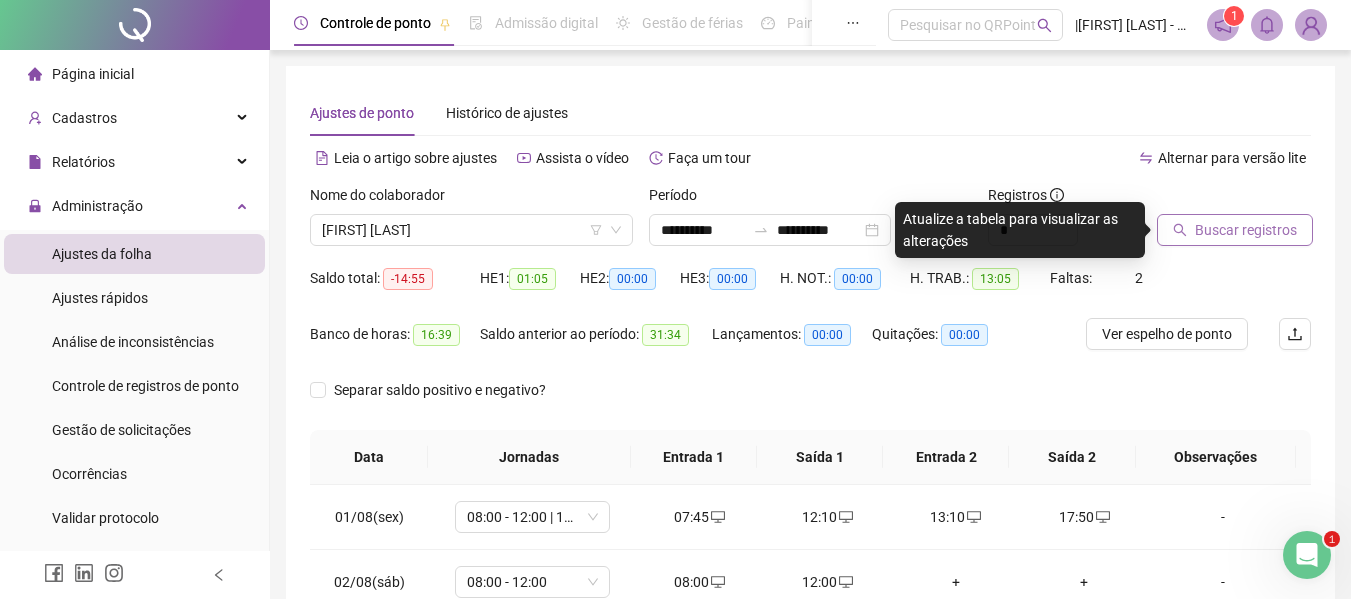 click on "Buscar registros" at bounding box center (1246, 230) 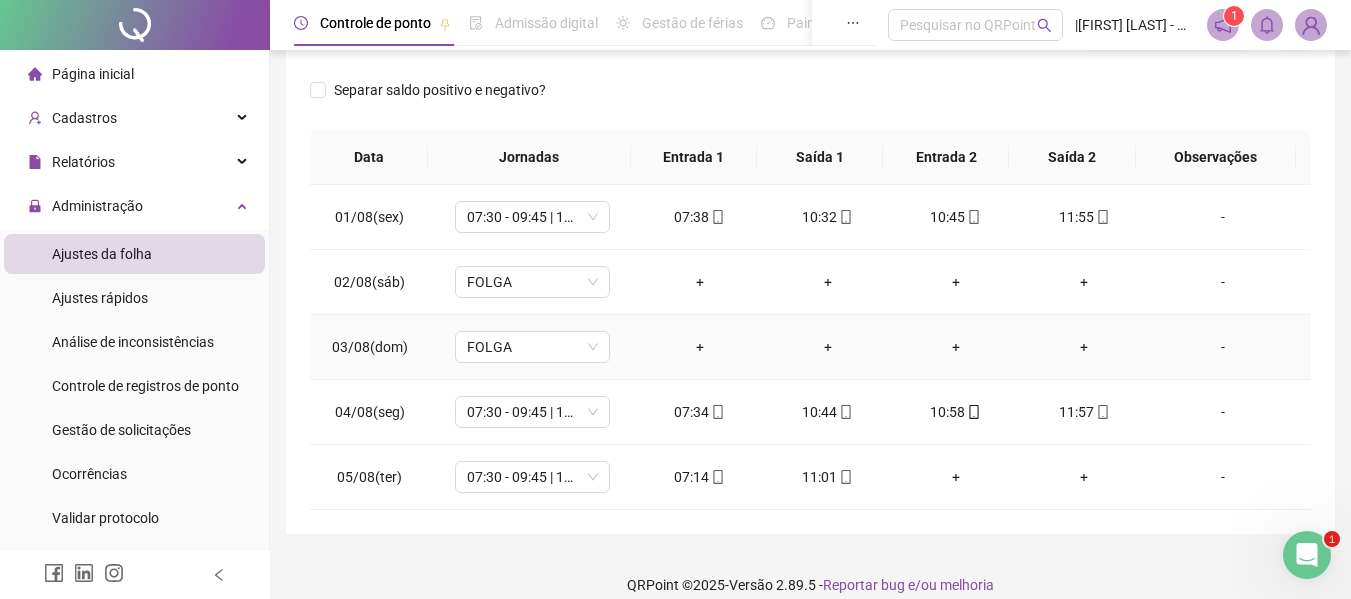 scroll, scrollTop: 321, scrollLeft: 0, axis: vertical 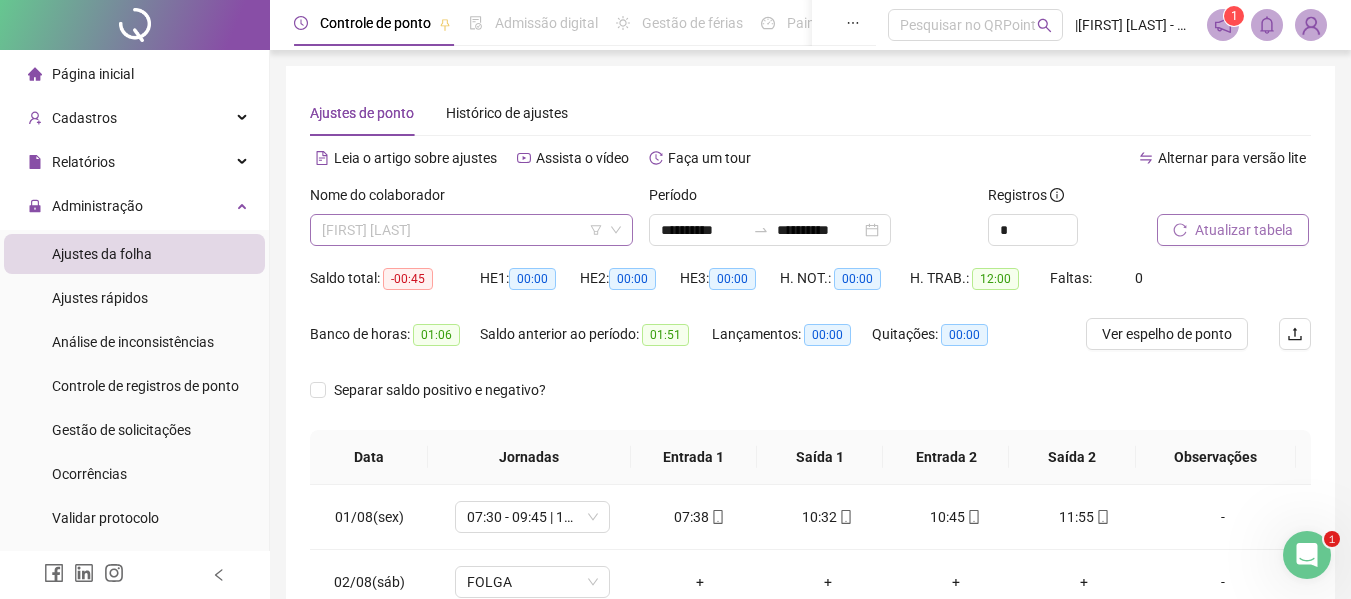 click on "[FIRST] [LAST]" at bounding box center [471, 230] 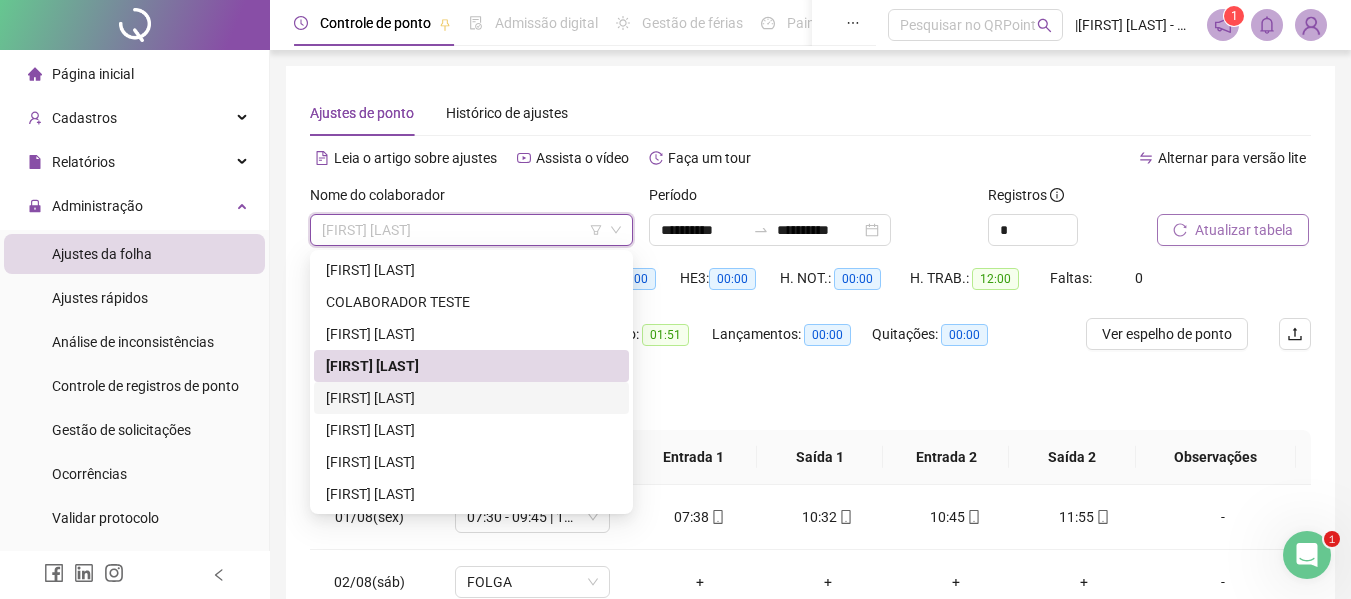 click on "[FIRST] [LAST]" at bounding box center (471, 398) 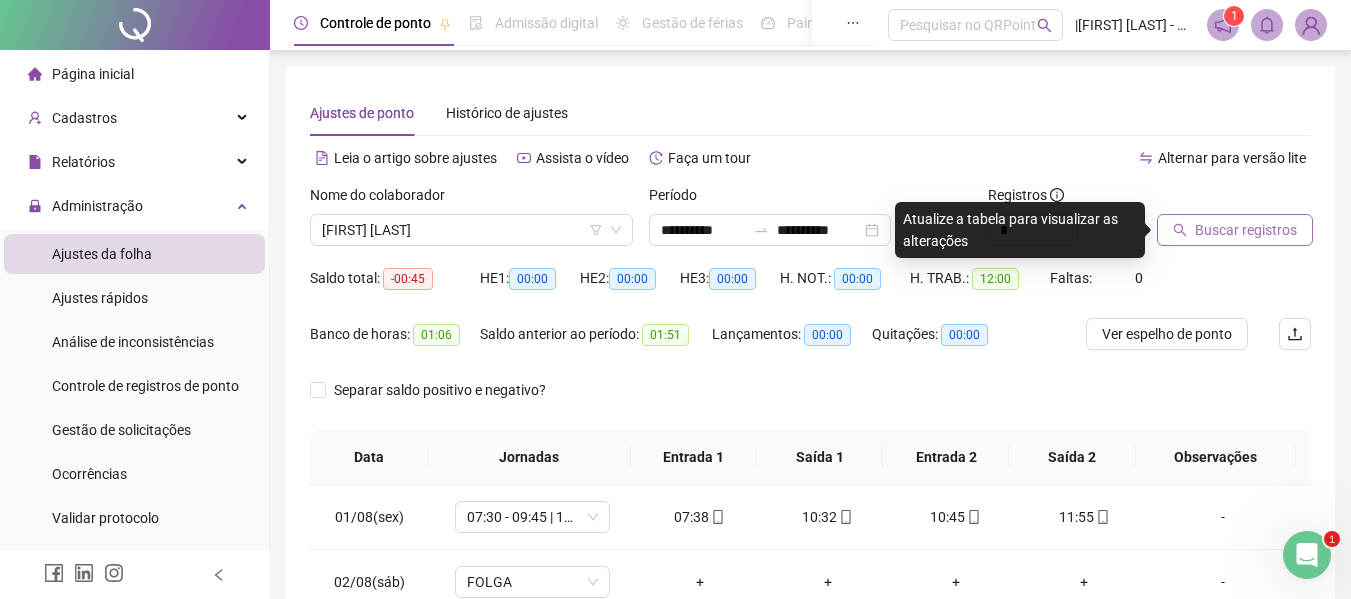 click on "Buscar registros" at bounding box center [1246, 230] 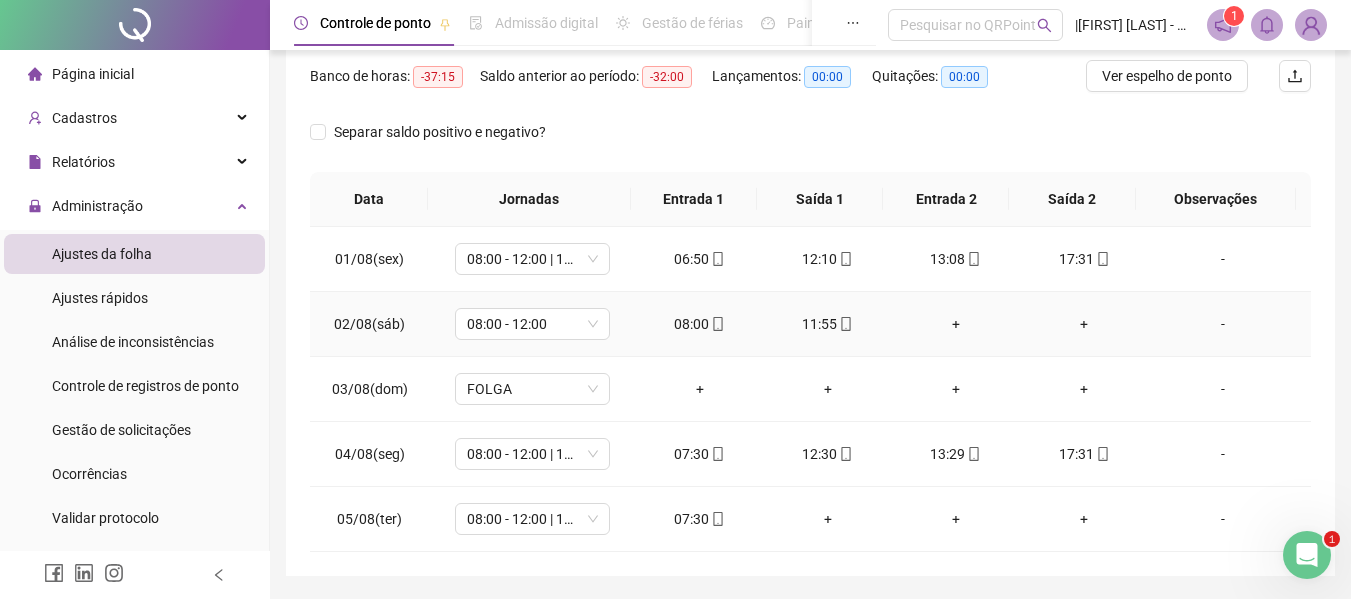 scroll, scrollTop: 321, scrollLeft: 0, axis: vertical 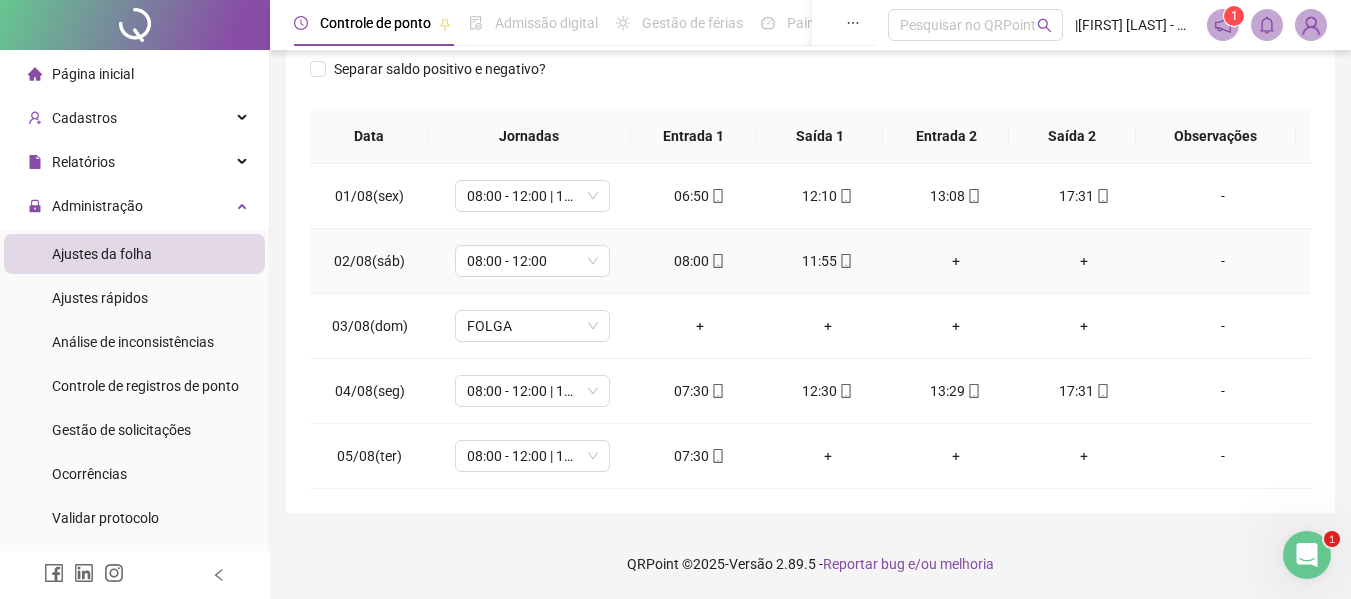 click at bounding box center (845, 261) 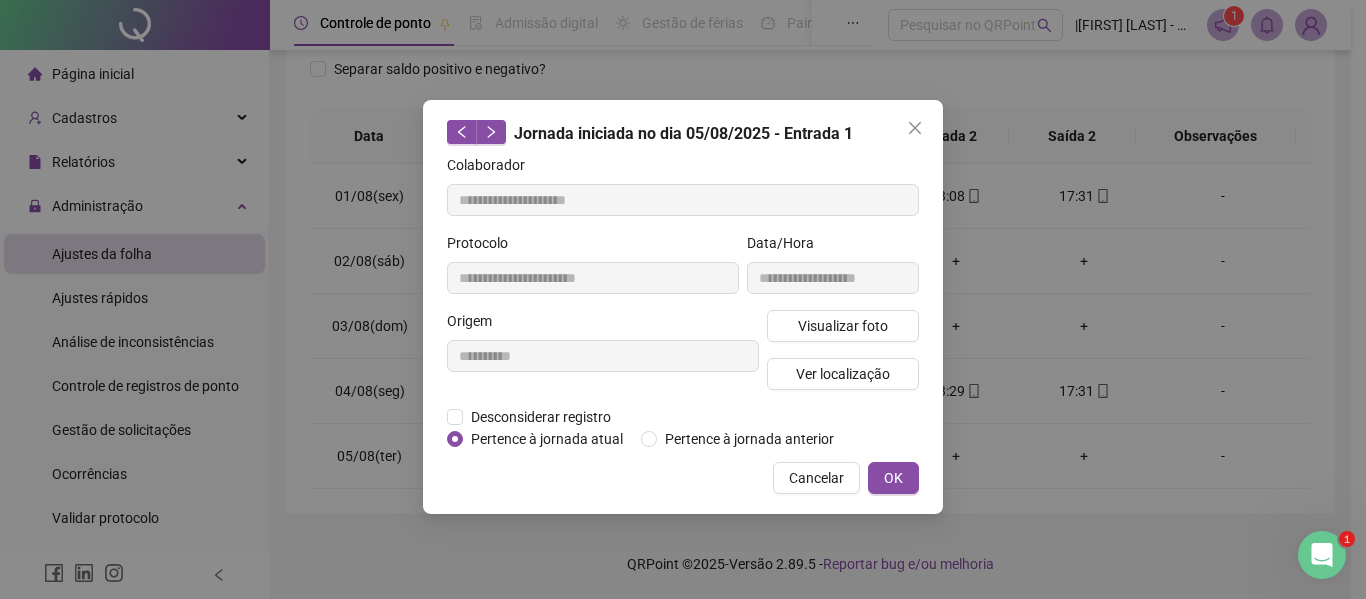 type on "**********" 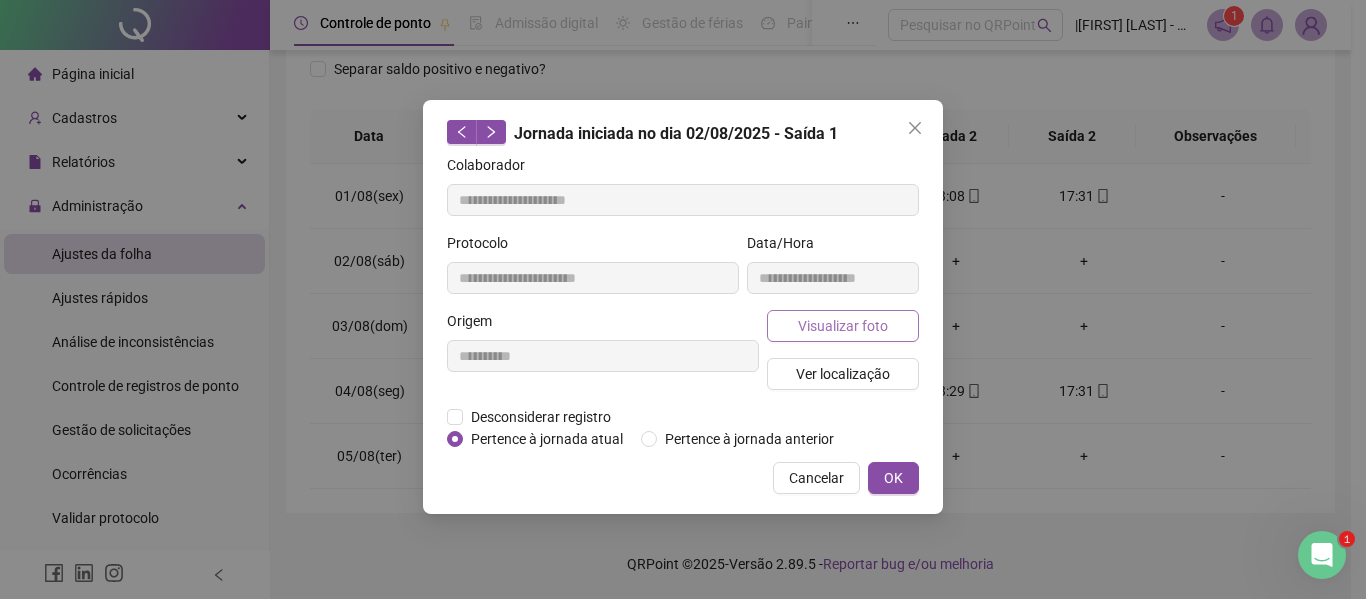 click on "Visualizar foto" at bounding box center [843, 326] 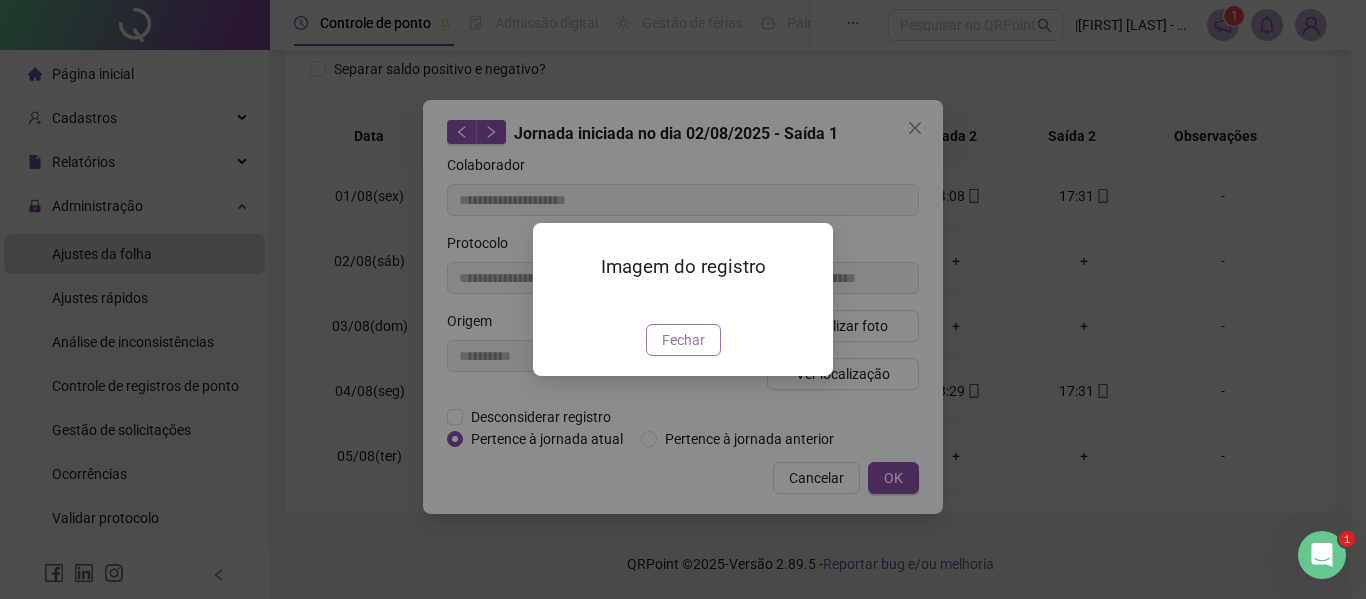 click on "Fechar" at bounding box center [683, 340] 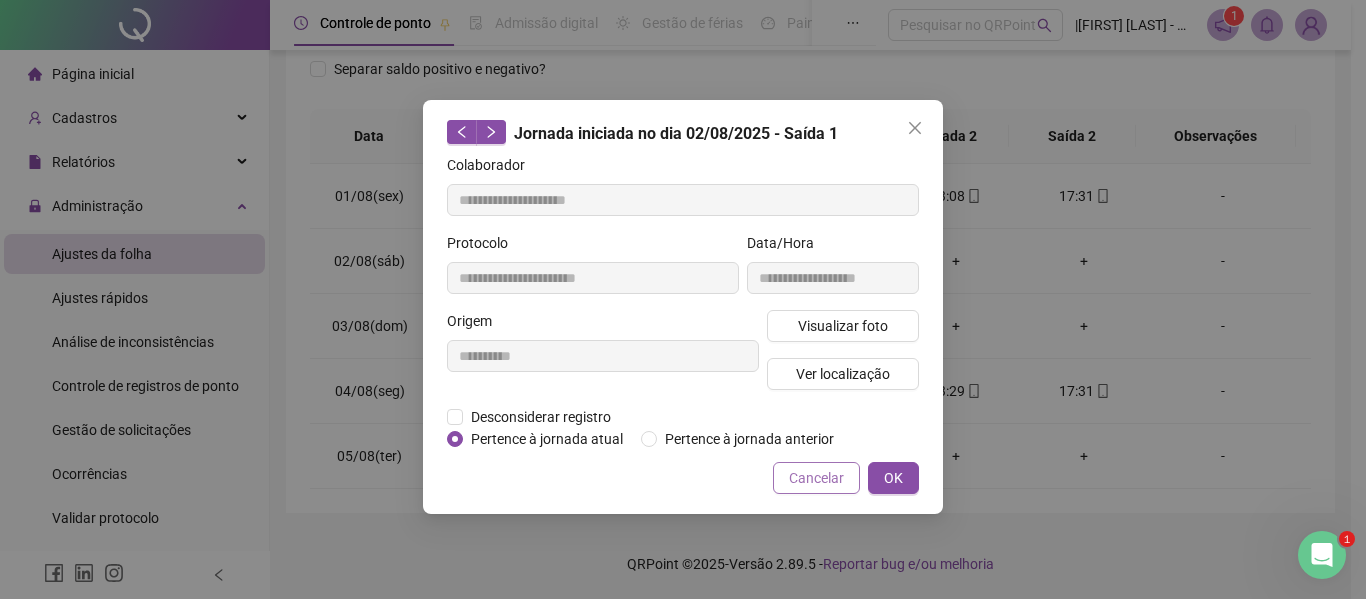 click on "Cancelar" at bounding box center [816, 478] 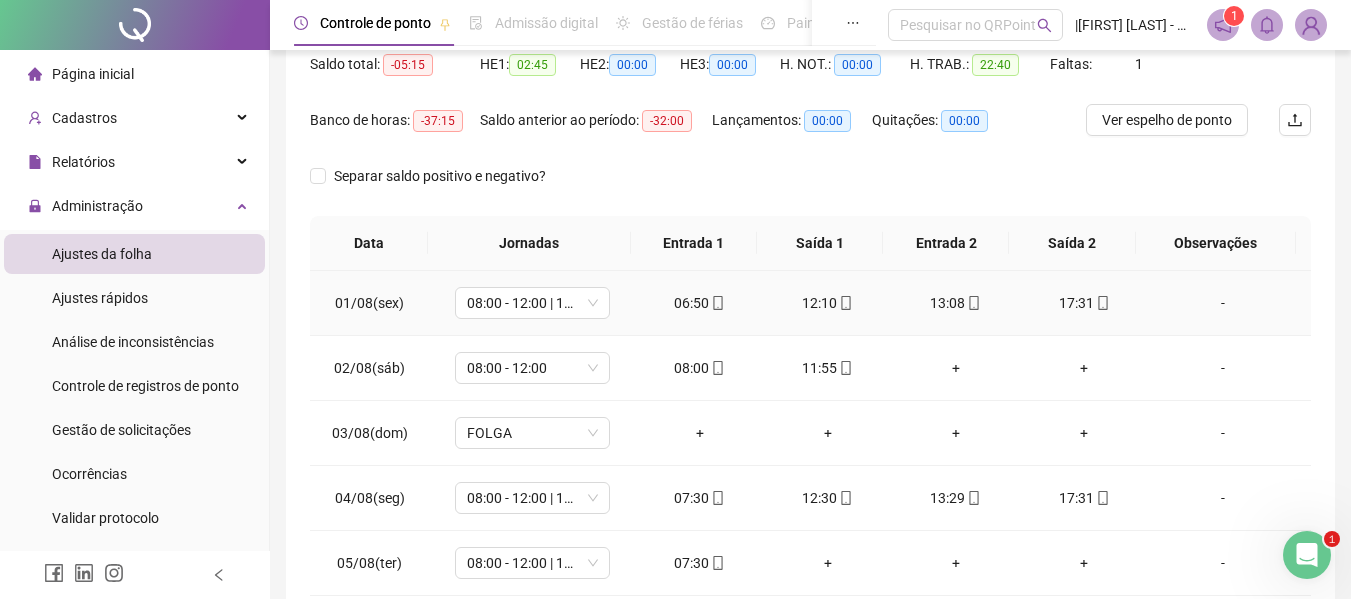 scroll, scrollTop: 21, scrollLeft: 0, axis: vertical 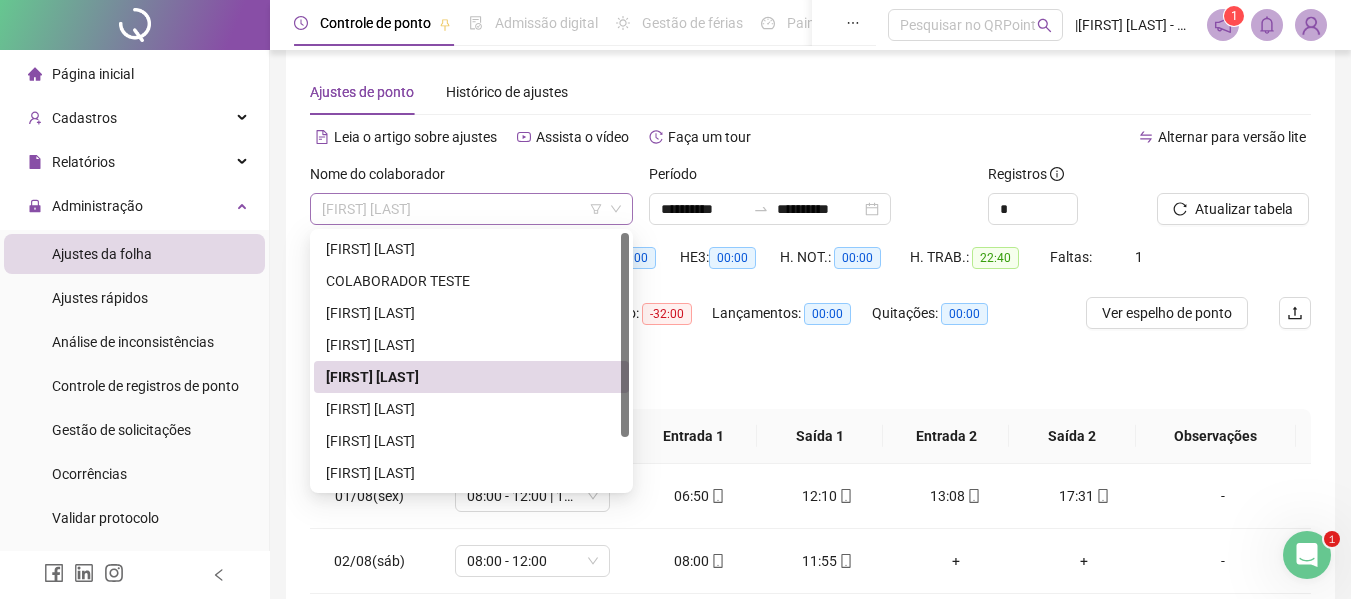 click on "[FIRST] [LAST]" at bounding box center [471, 209] 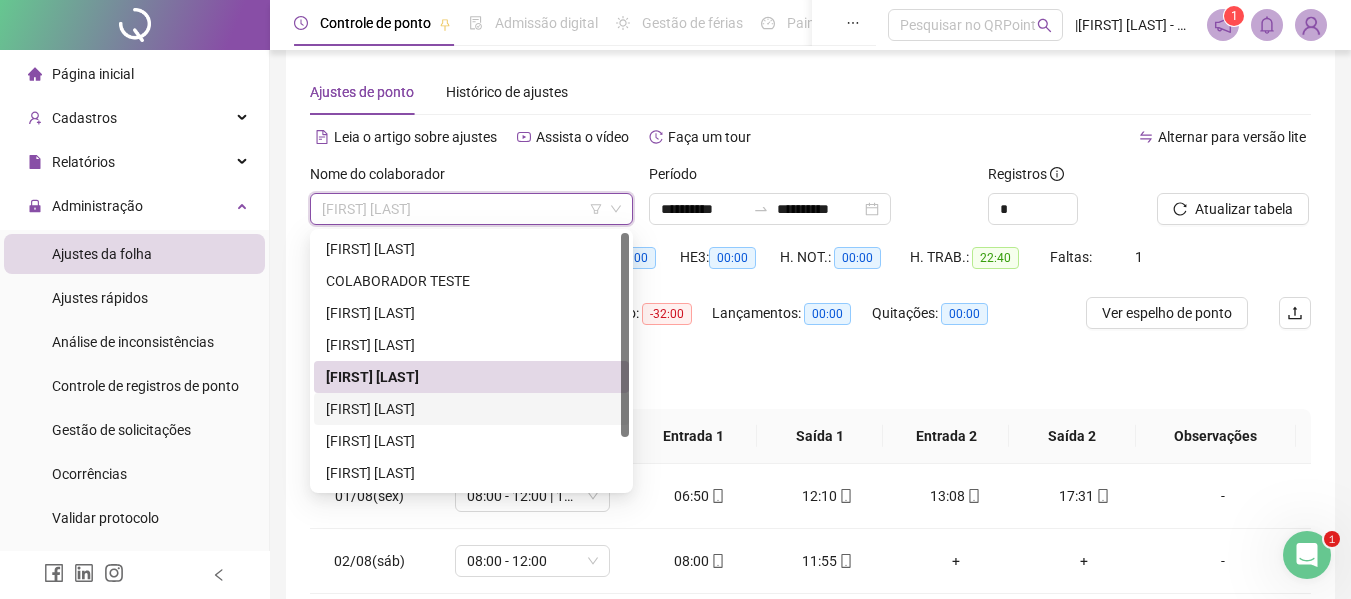 click on "[FIRST] [LAST]" at bounding box center [471, 409] 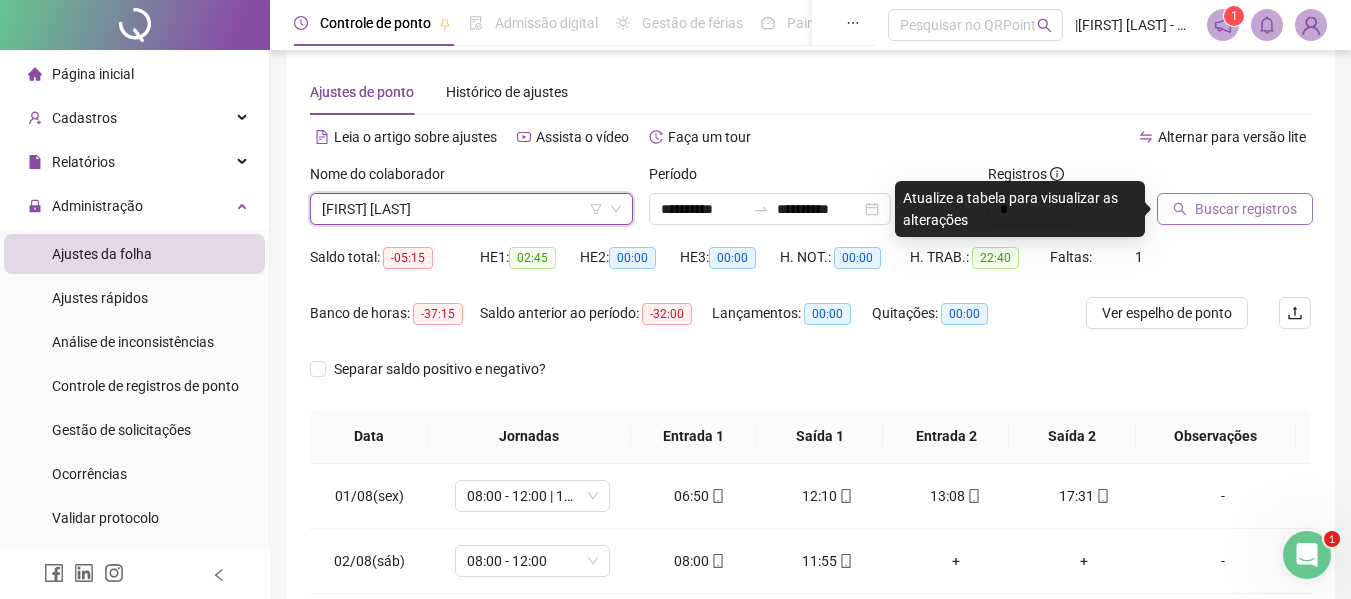 click on "Buscar registros" at bounding box center (1246, 209) 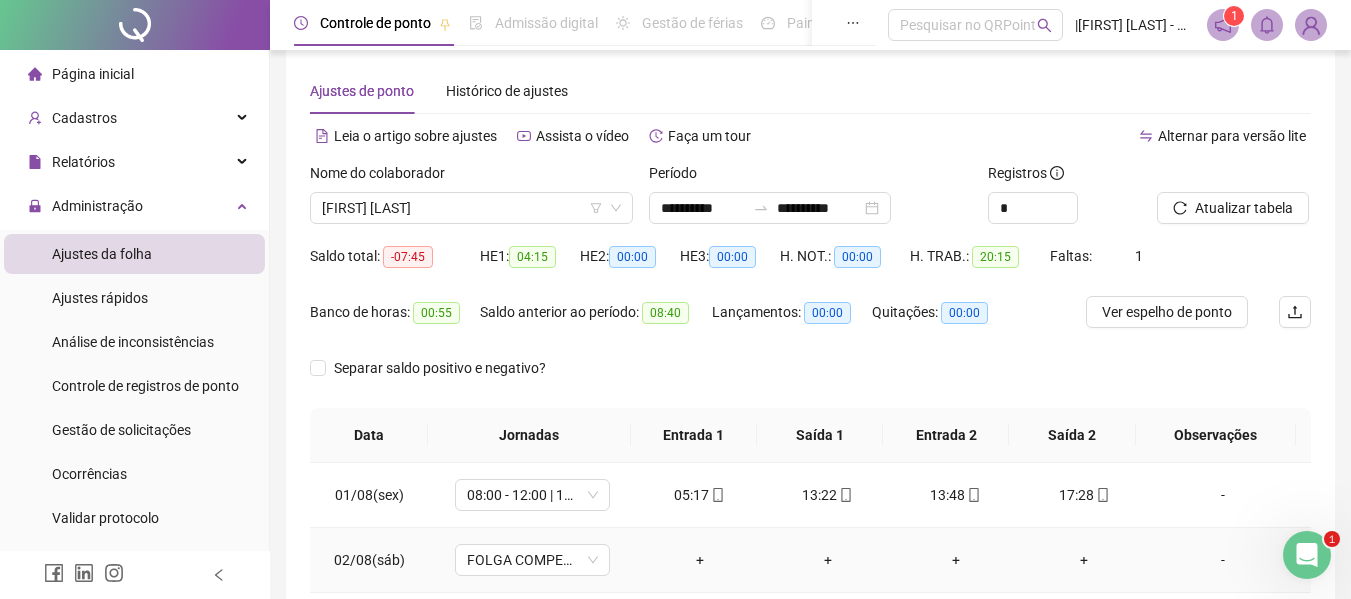 scroll, scrollTop: 21, scrollLeft: 0, axis: vertical 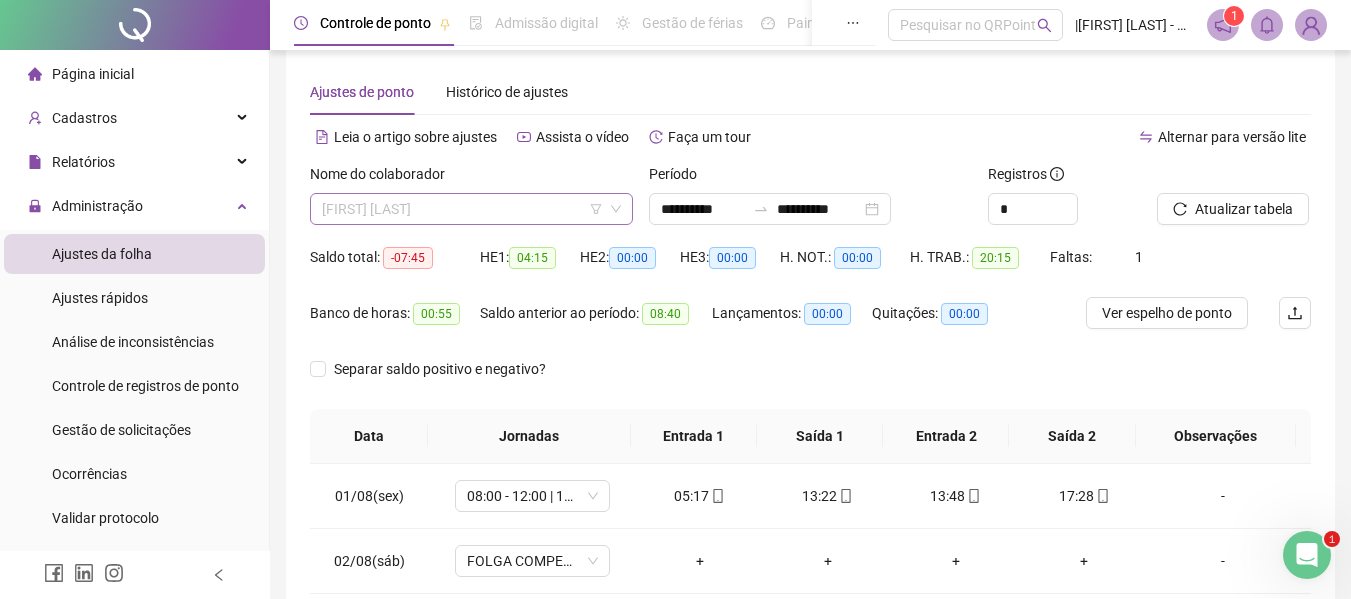 click on "[FIRST] [LAST]" at bounding box center (471, 209) 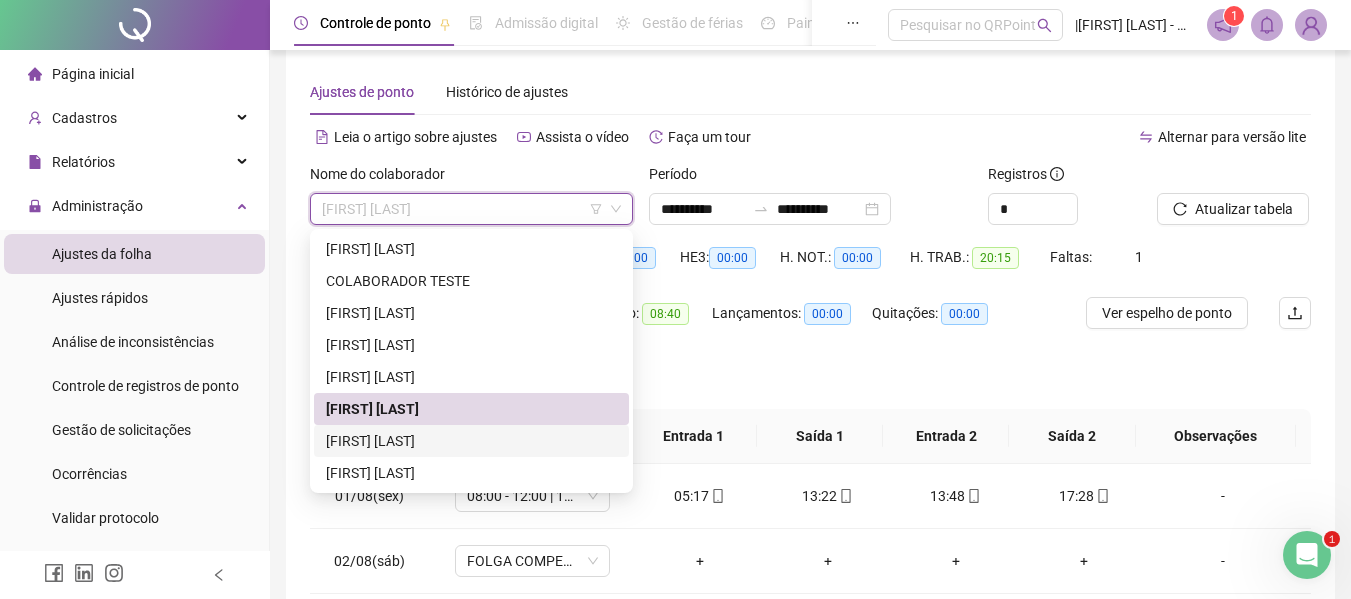 click on "[FIRST] [LAST]" at bounding box center [471, 441] 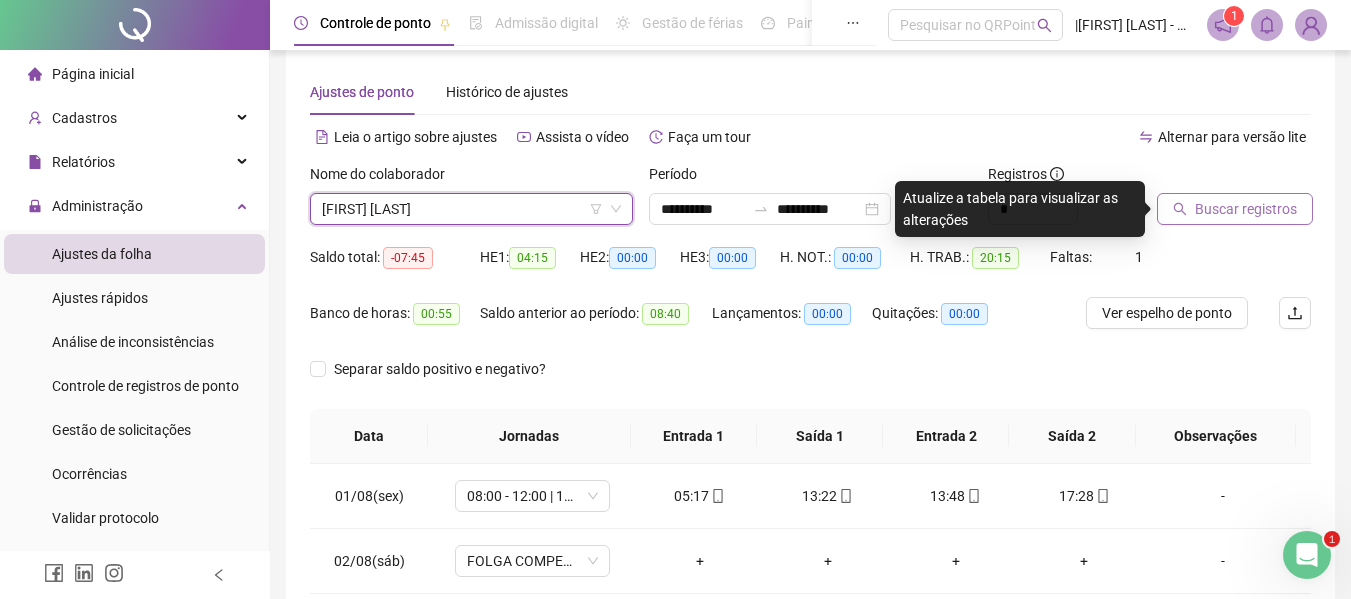 click on "Buscar registros" at bounding box center (1246, 209) 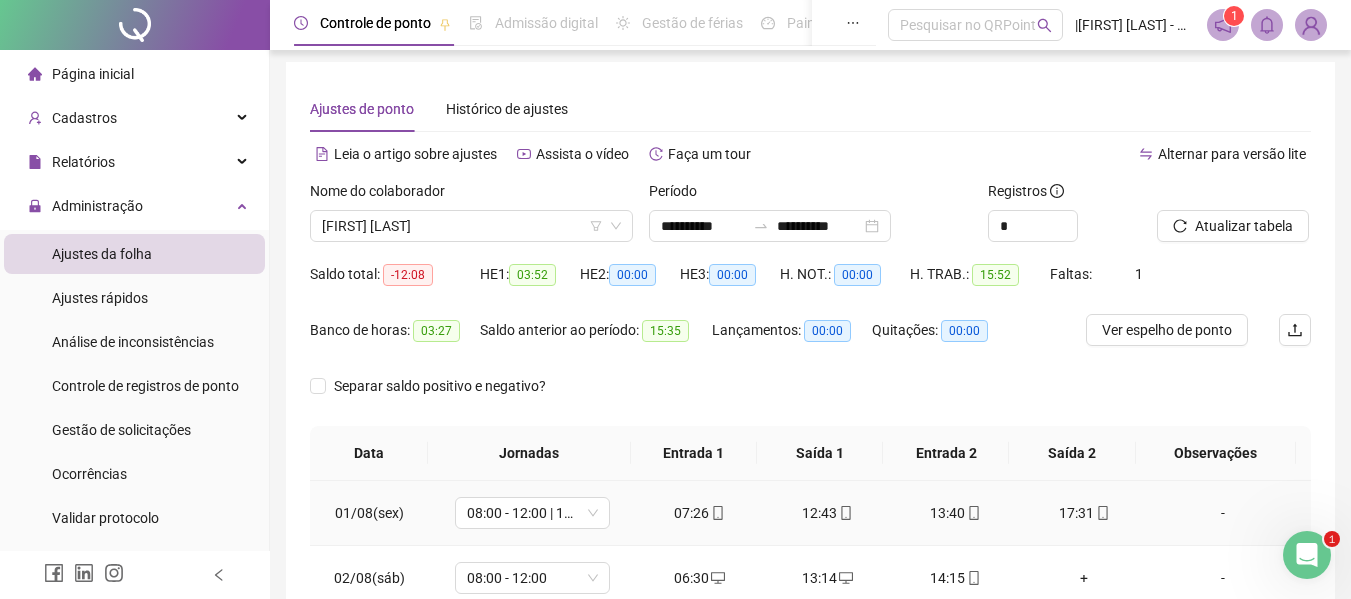 scroll, scrollTop: 0, scrollLeft: 0, axis: both 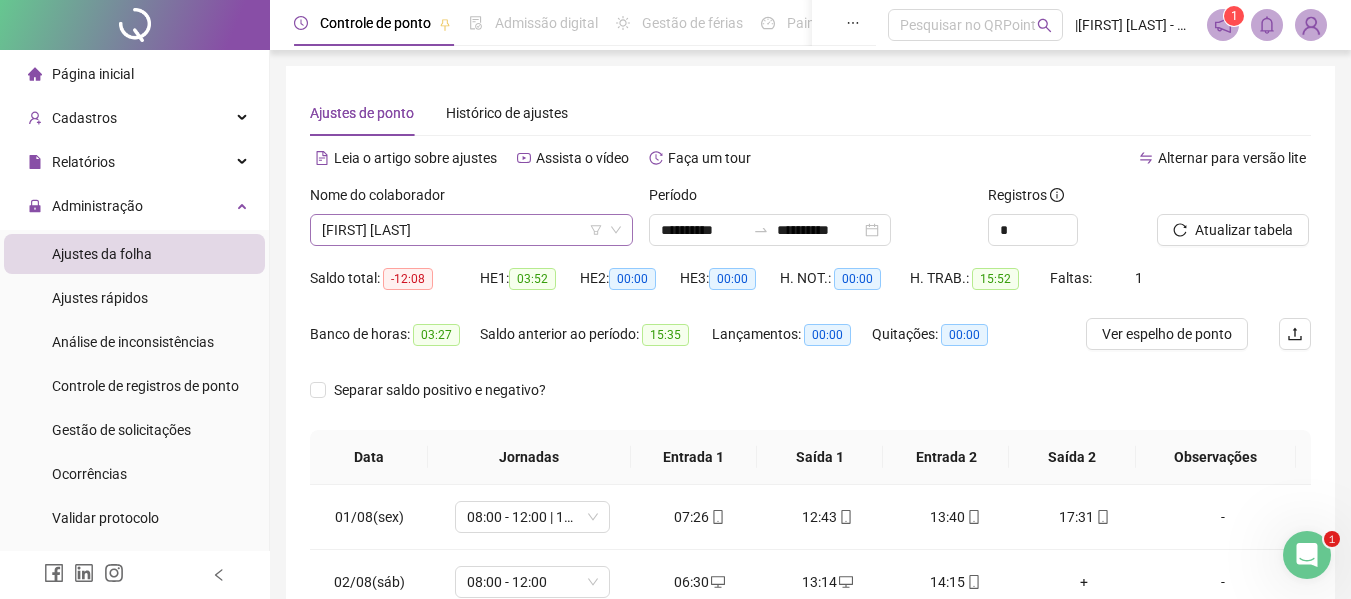 click on "[FIRST] [LAST]" at bounding box center (471, 230) 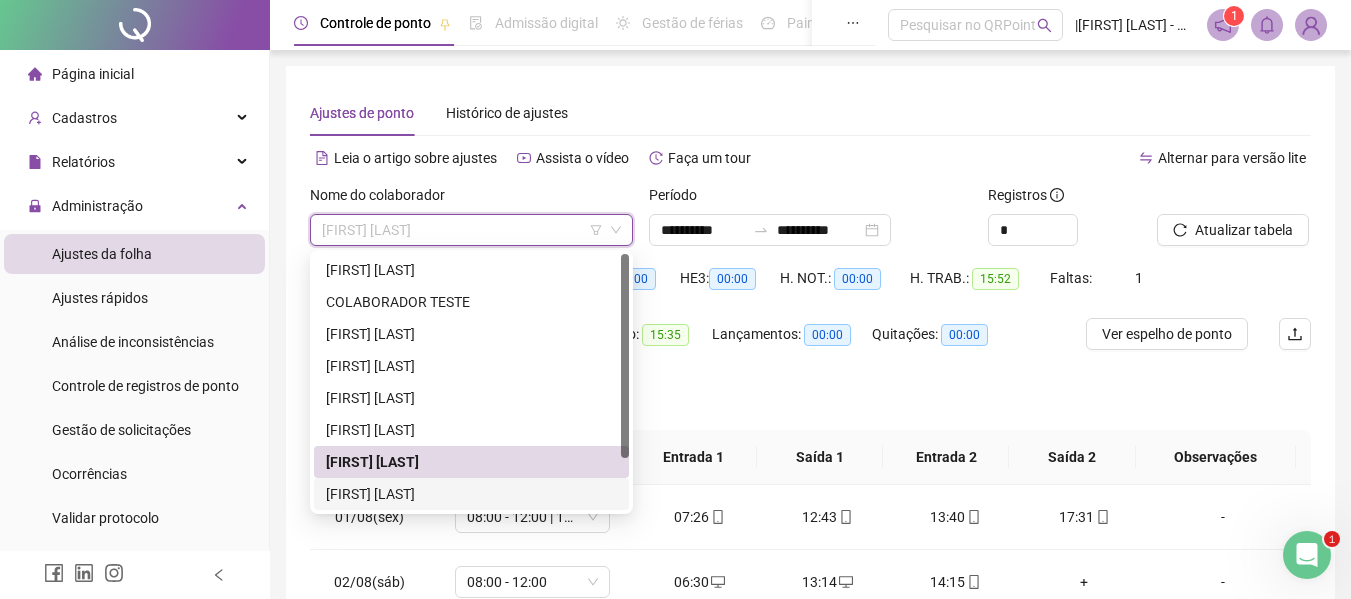 click on "[FIRST] [LAST]" at bounding box center [471, 494] 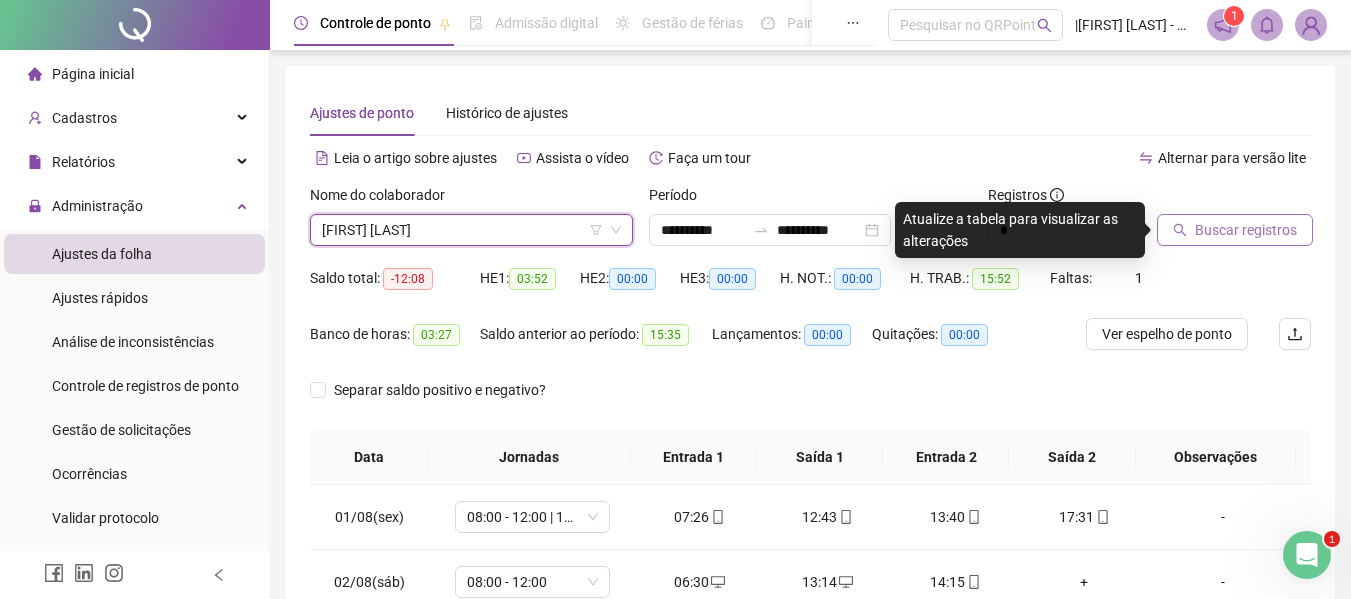 click on "Buscar registros" at bounding box center (1246, 230) 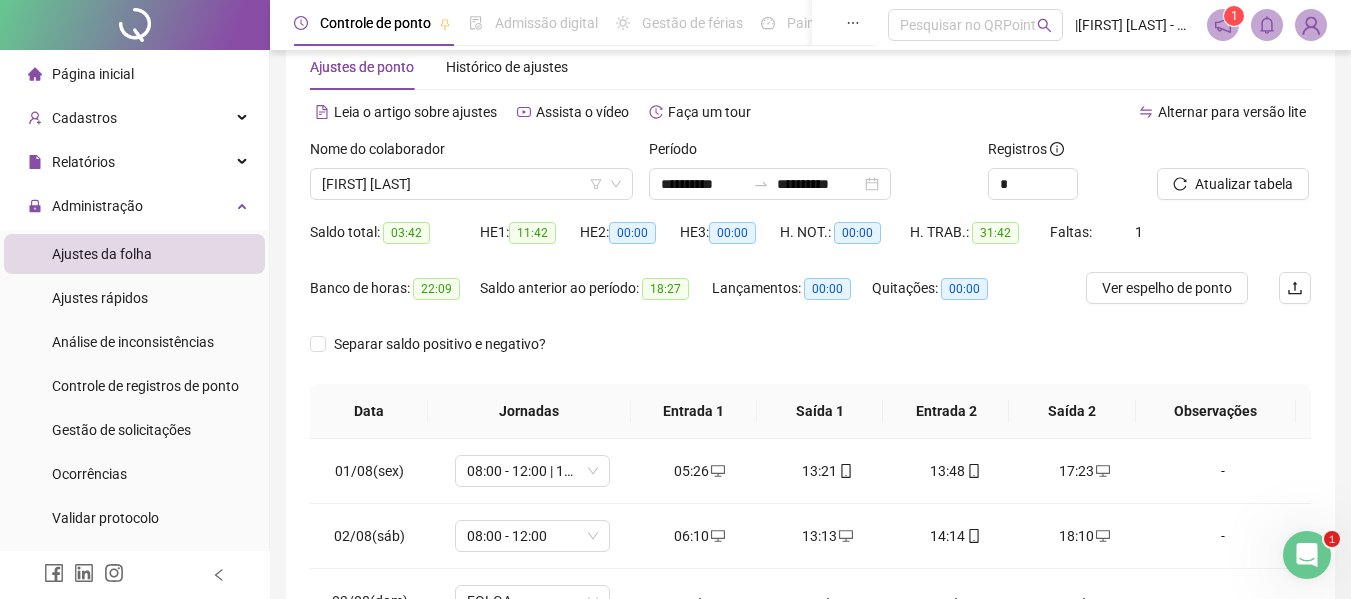 scroll, scrollTop: 0, scrollLeft: 0, axis: both 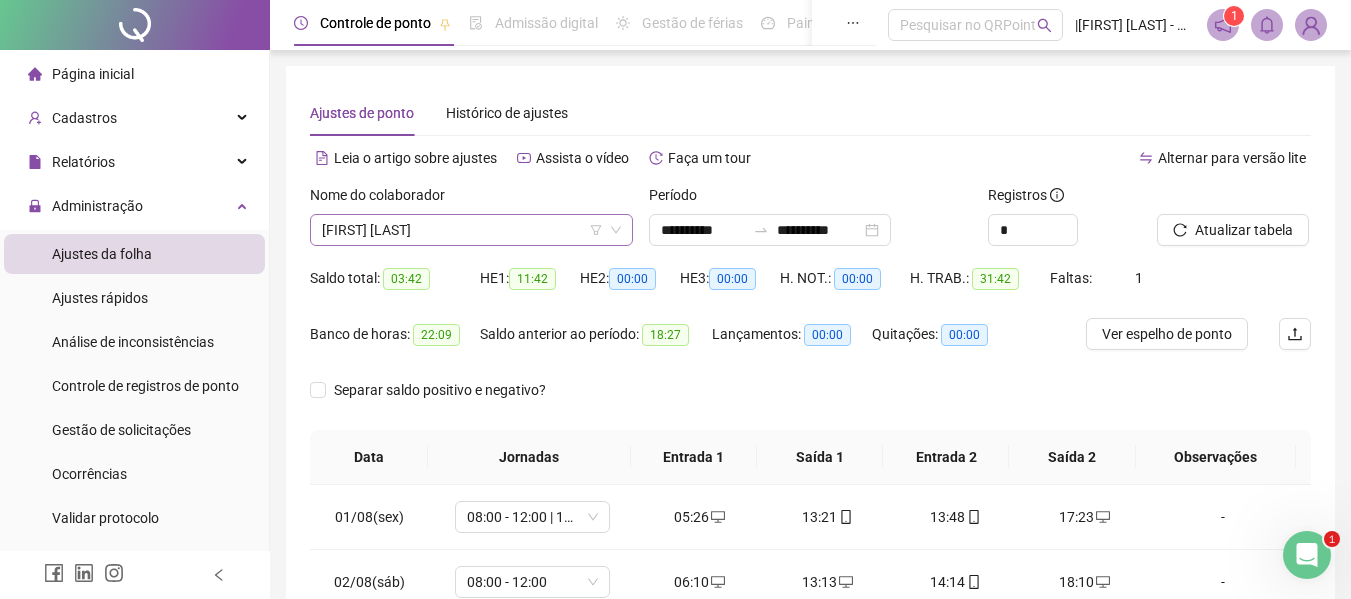 click on "[FIRST] [LAST]" at bounding box center [471, 230] 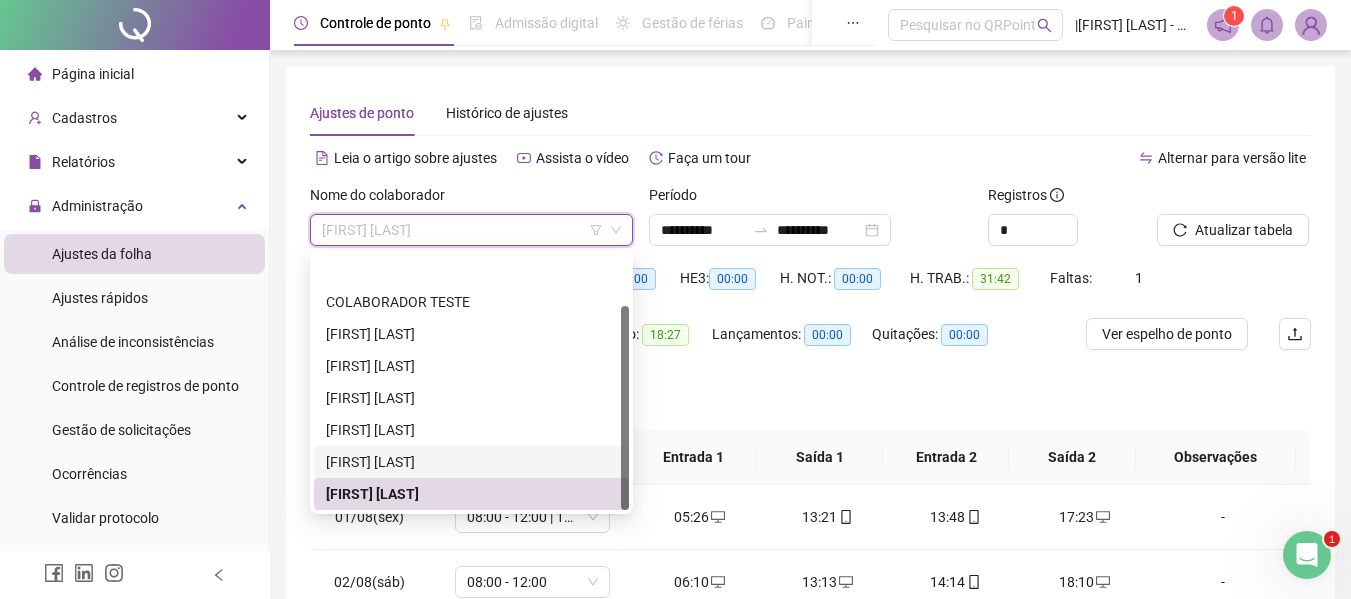 scroll, scrollTop: 64, scrollLeft: 0, axis: vertical 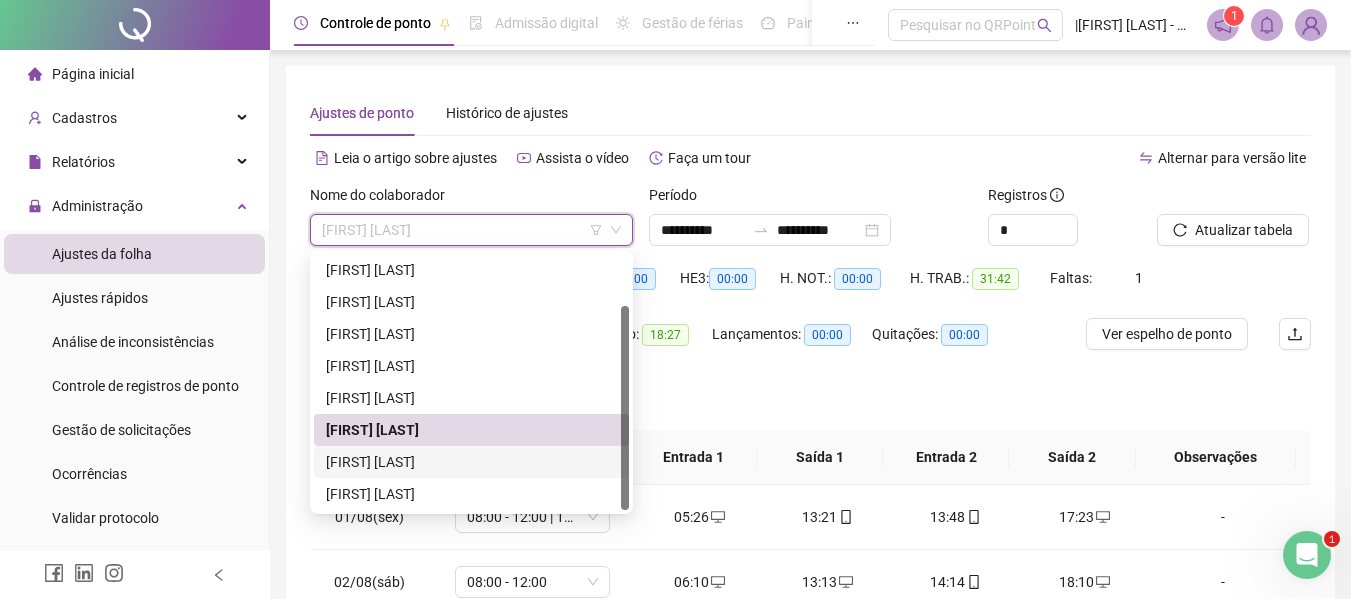 click on "[FIRST] [LAST]" at bounding box center [471, 462] 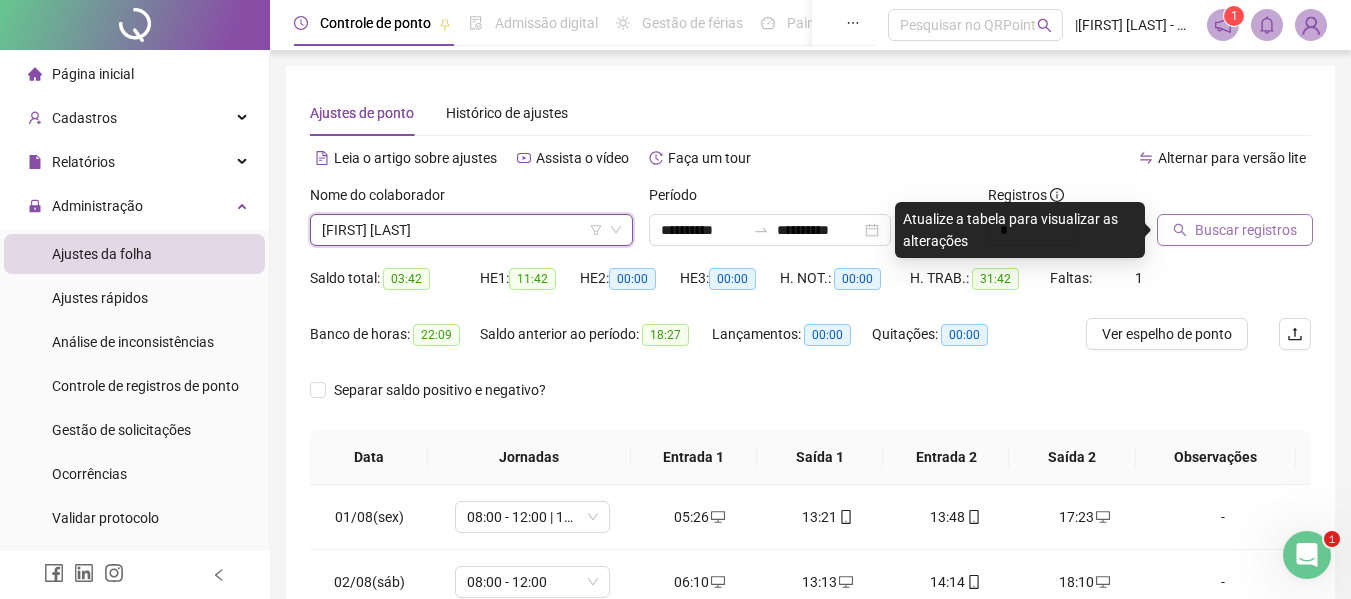 click on "Buscar registros" at bounding box center (1246, 230) 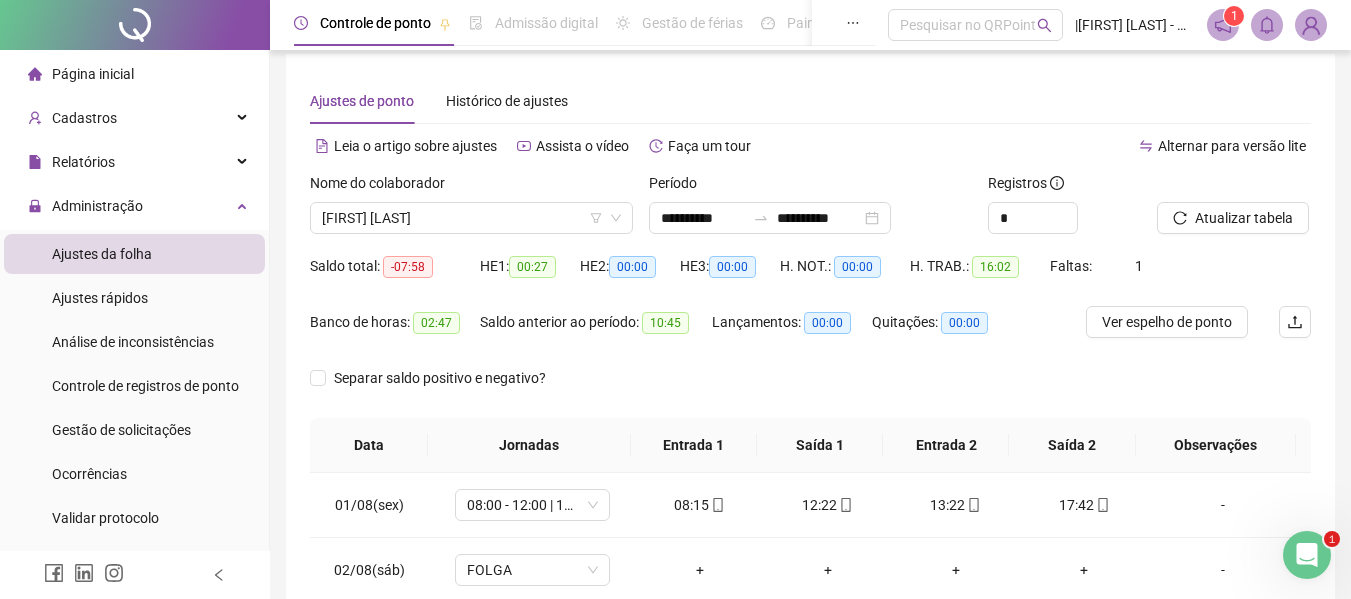 scroll, scrollTop: 0, scrollLeft: 0, axis: both 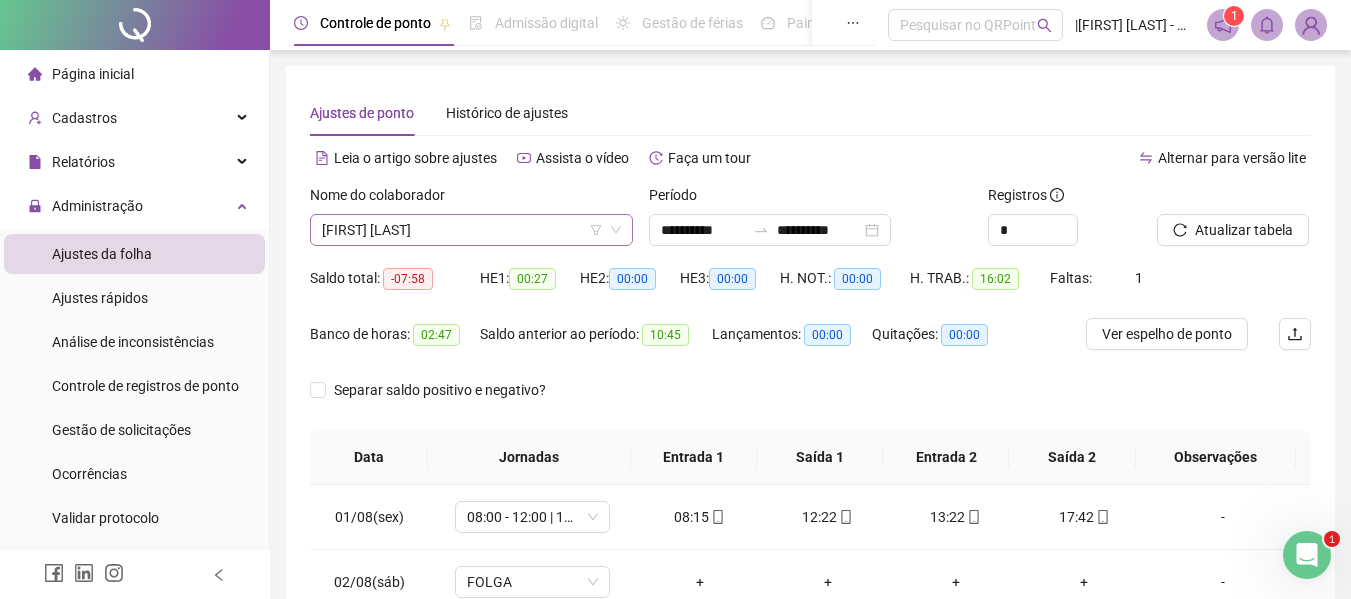 click on "[FIRST] [LAST]" at bounding box center [471, 230] 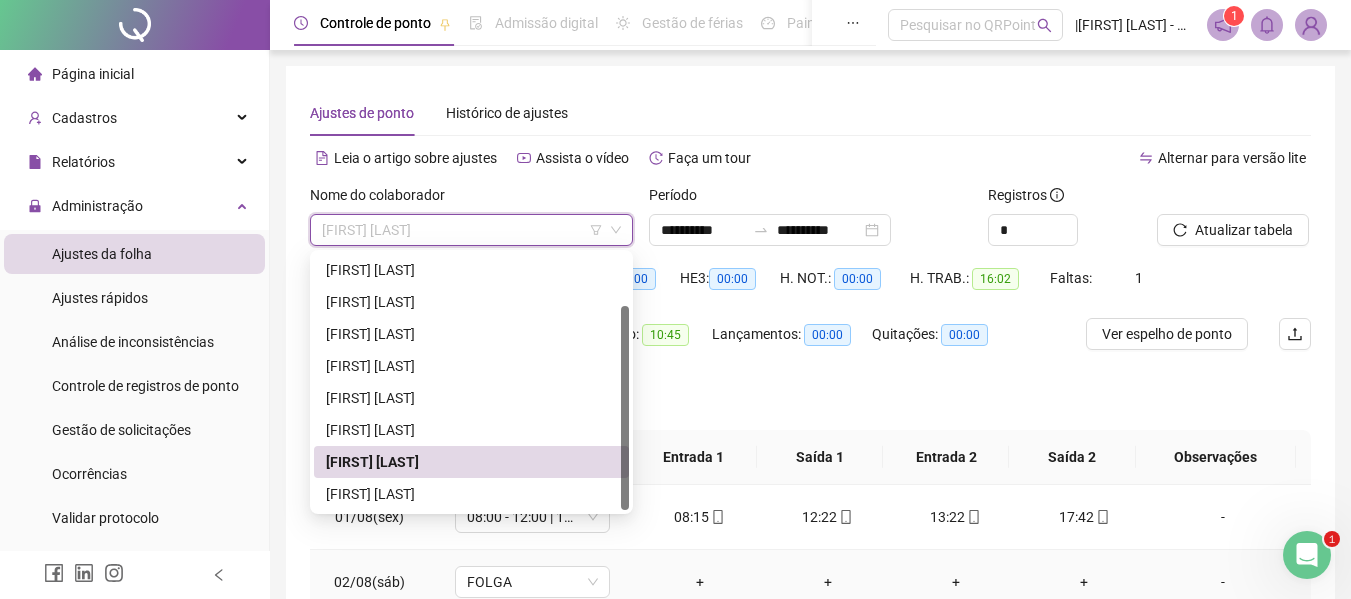 scroll, scrollTop: 200, scrollLeft: 0, axis: vertical 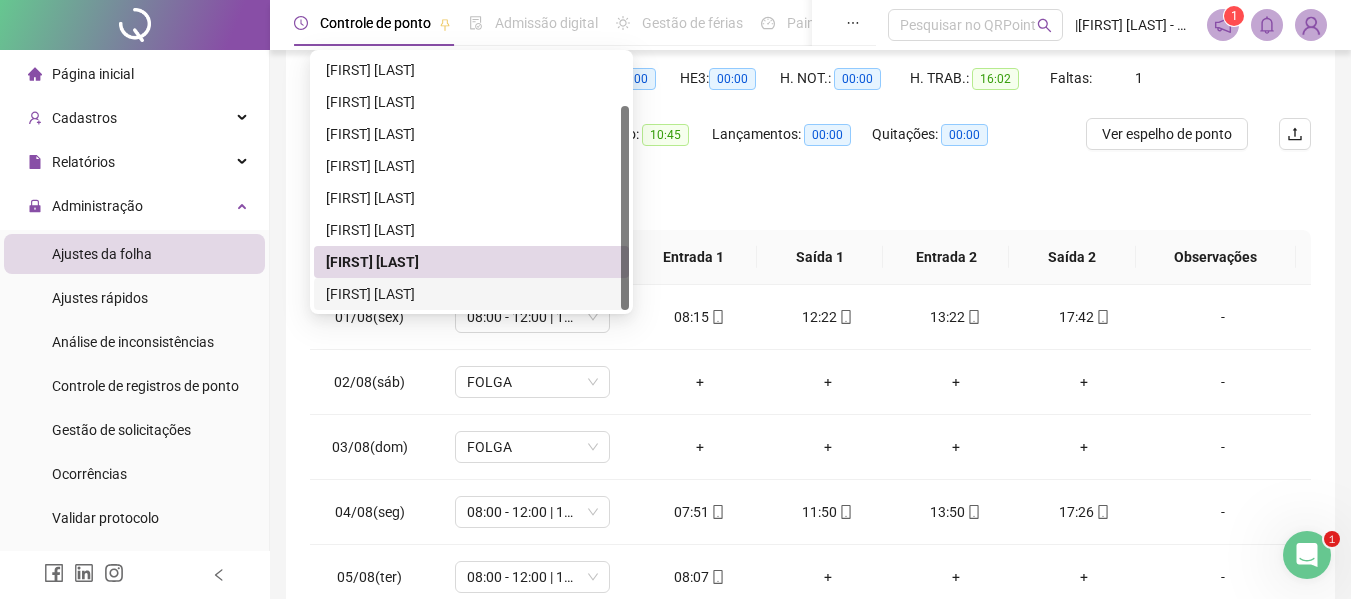 click on "[FIRST] [LAST]" at bounding box center (471, 294) 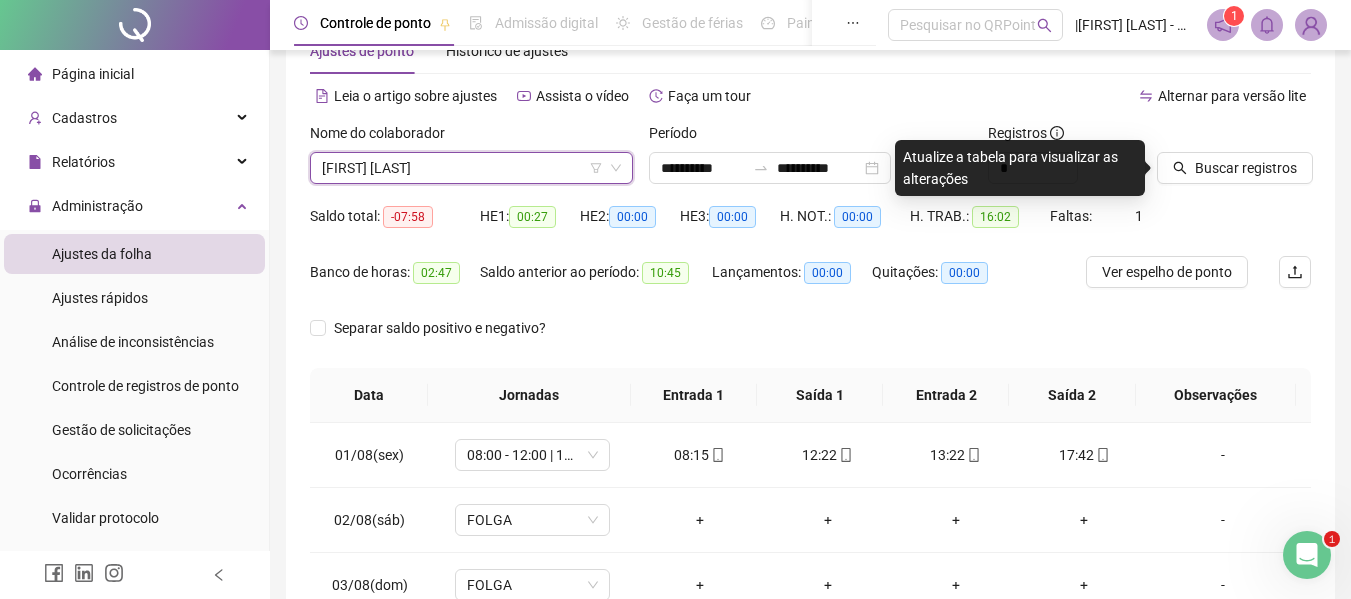 scroll, scrollTop: 0, scrollLeft: 0, axis: both 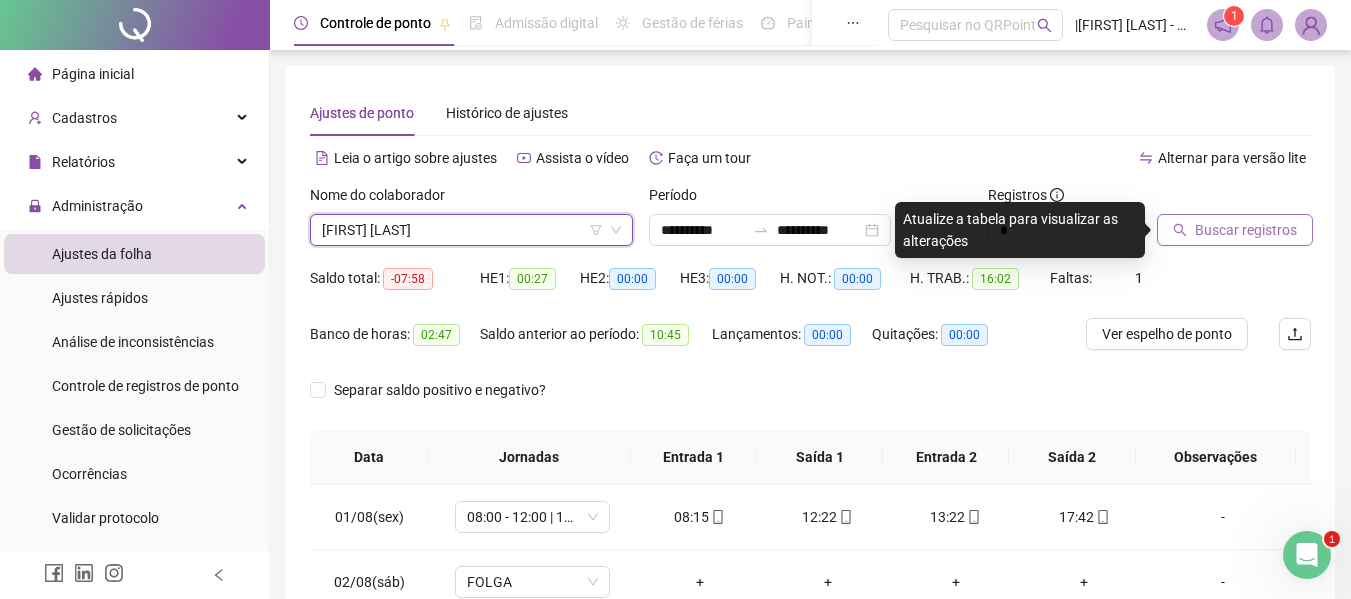 click on "Buscar registros" at bounding box center (1246, 230) 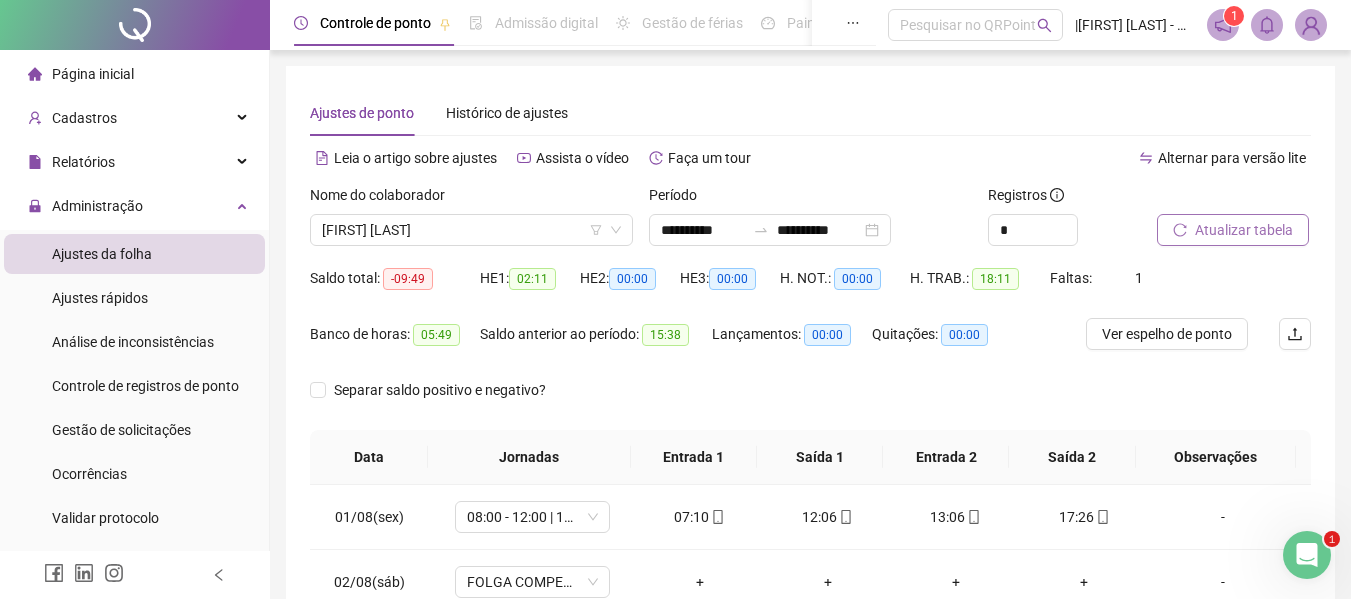 click on "Atualizar tabela" at bounding box center (1244, 230) 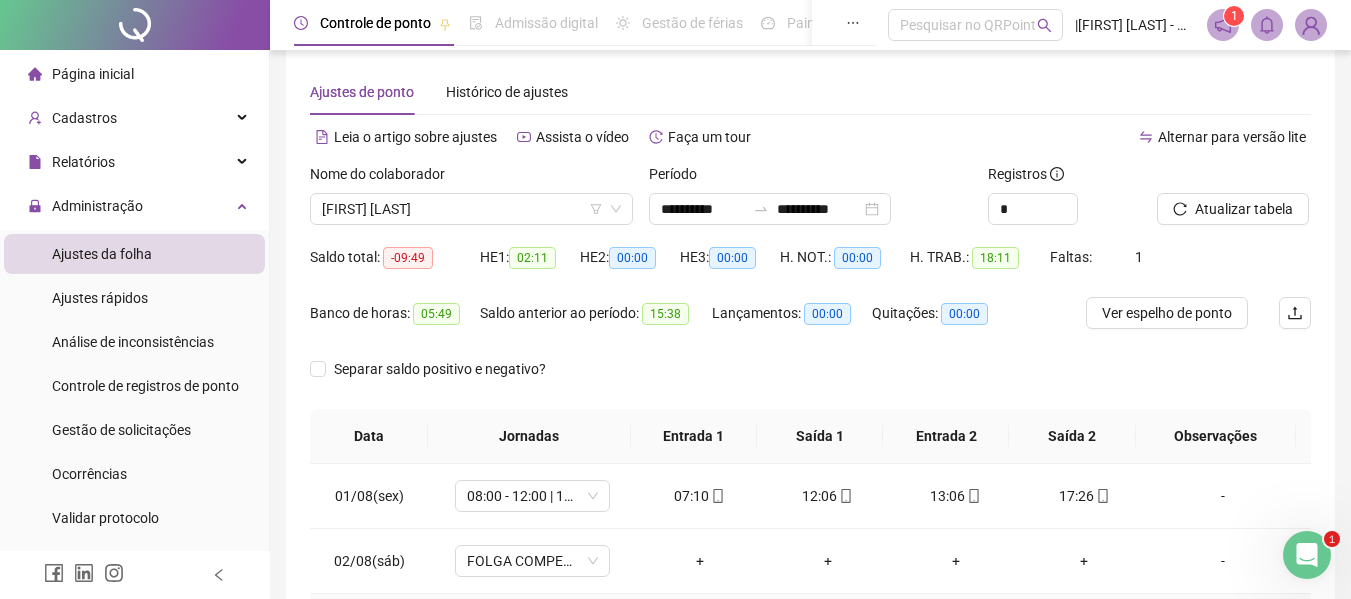 scroll, scrollTop: 0, scrollLeft: 0, axis: both 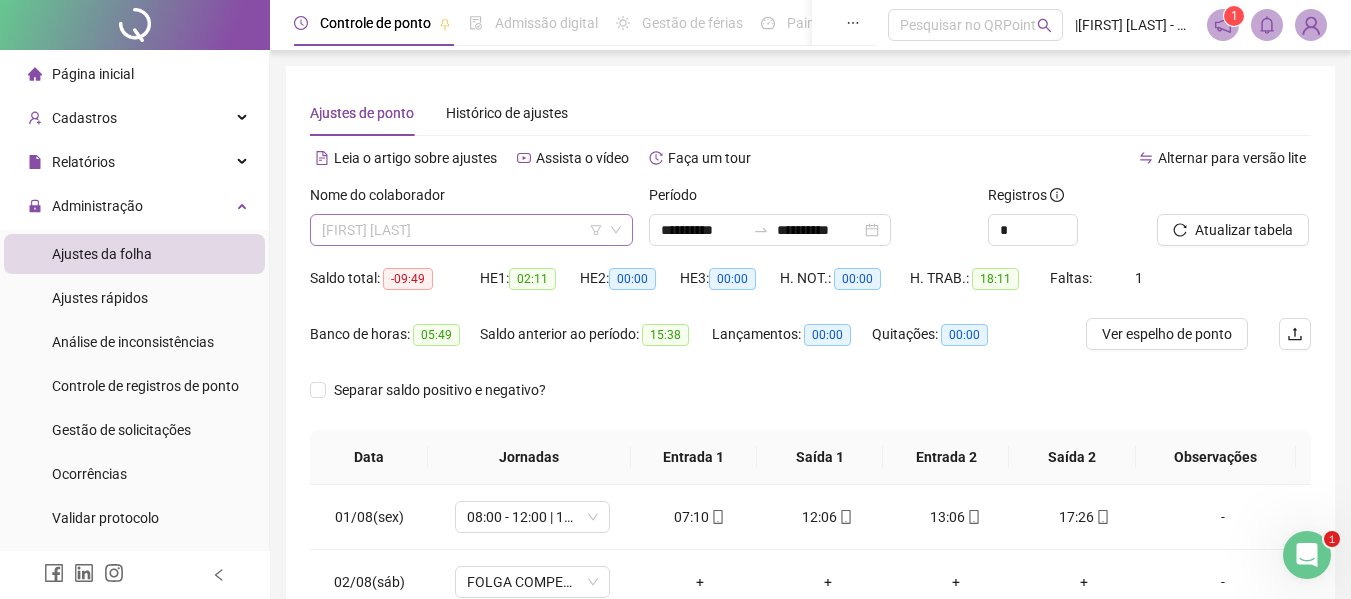 click on "[FIRST] [LAST]" at bounding box center [471, 230] 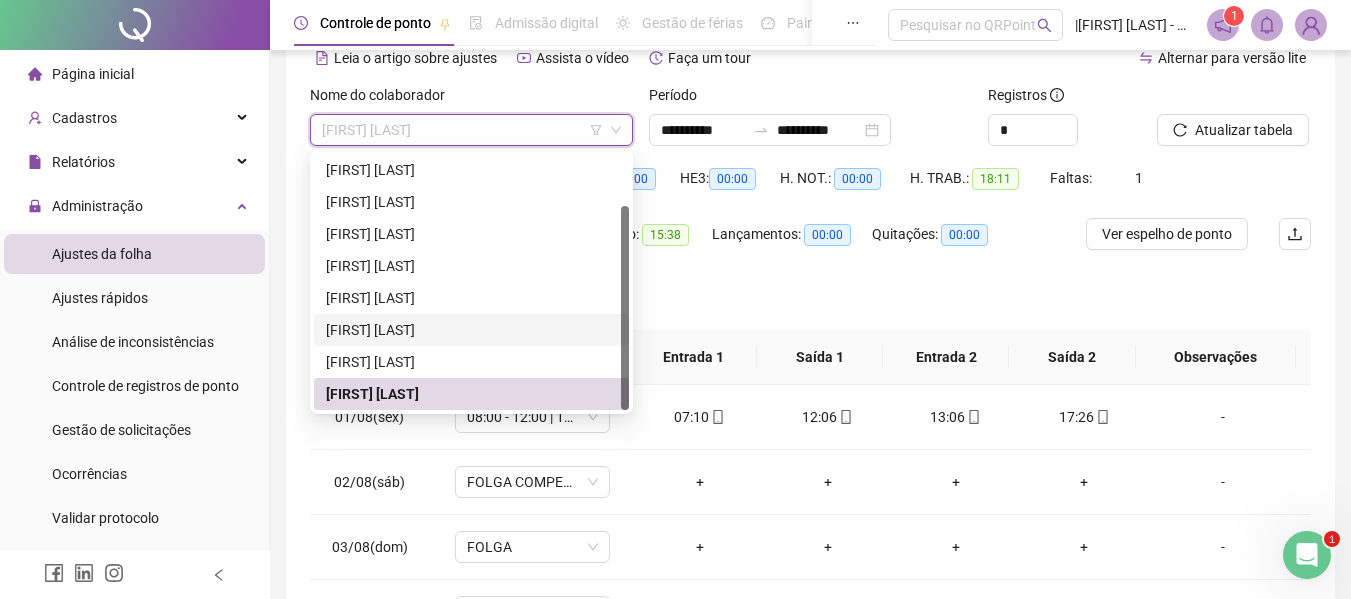 scroll, scrollTop: 0, scrollLeft: 0, axis: both 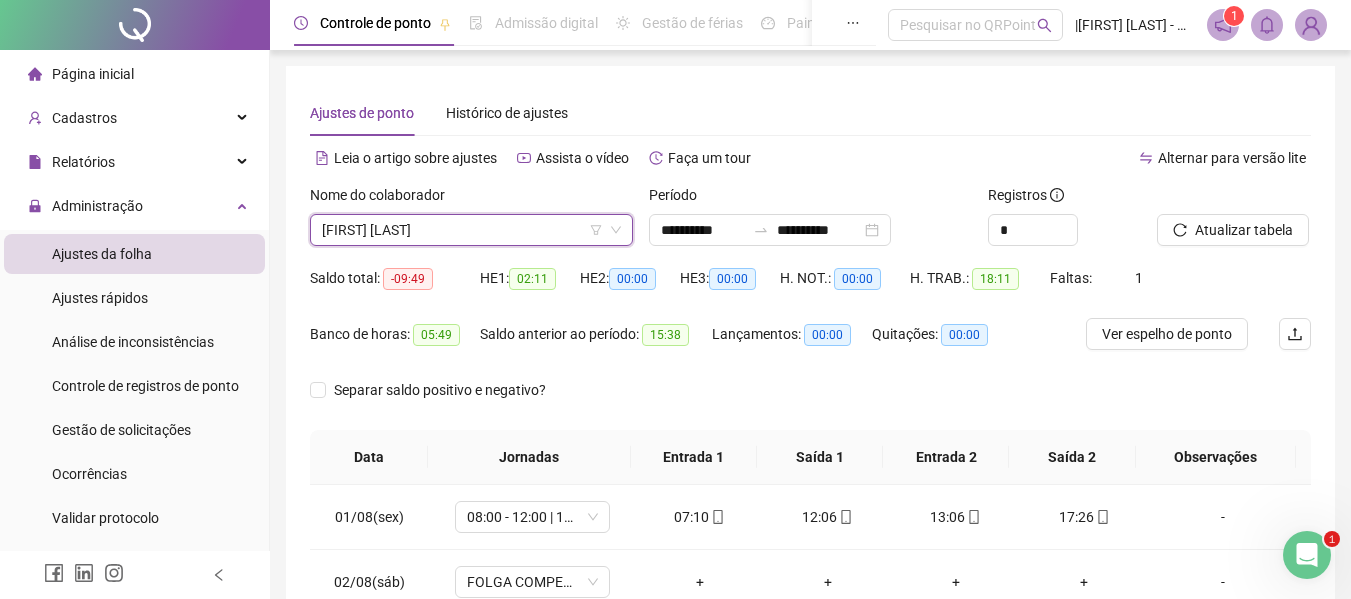 click on "Separar saldo positivo e negativo?" at bounding box center [810, 402] 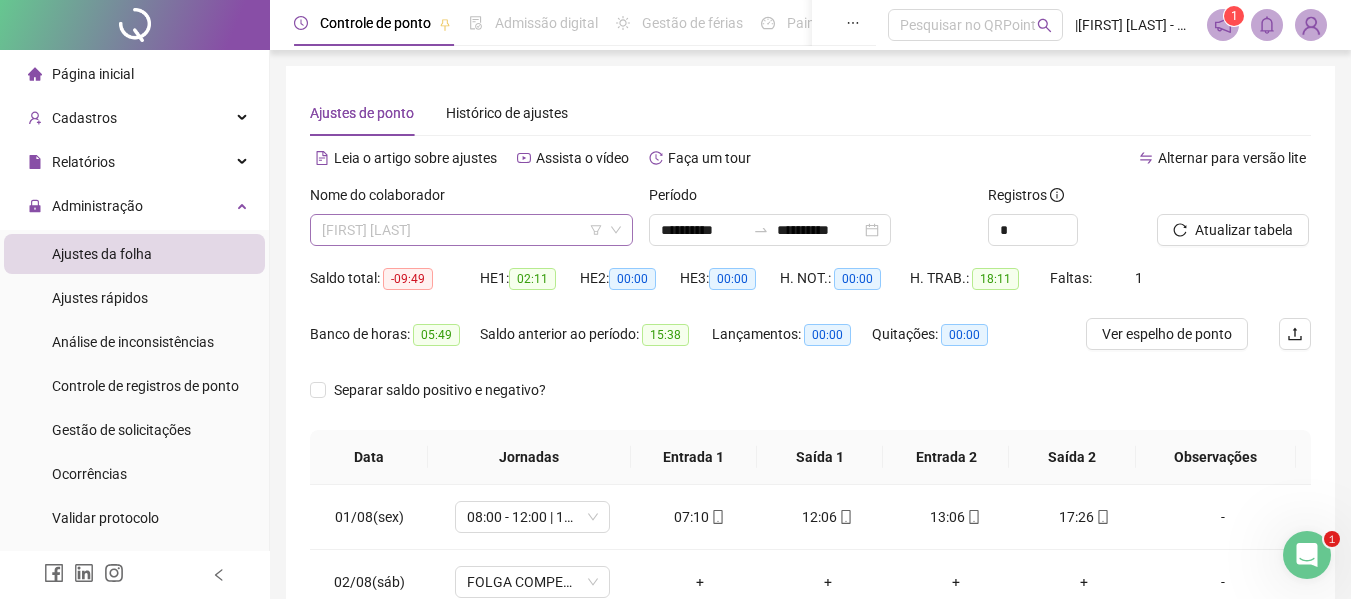 click on "[FIRST] [LAST]" at bounding box center (471, 230) 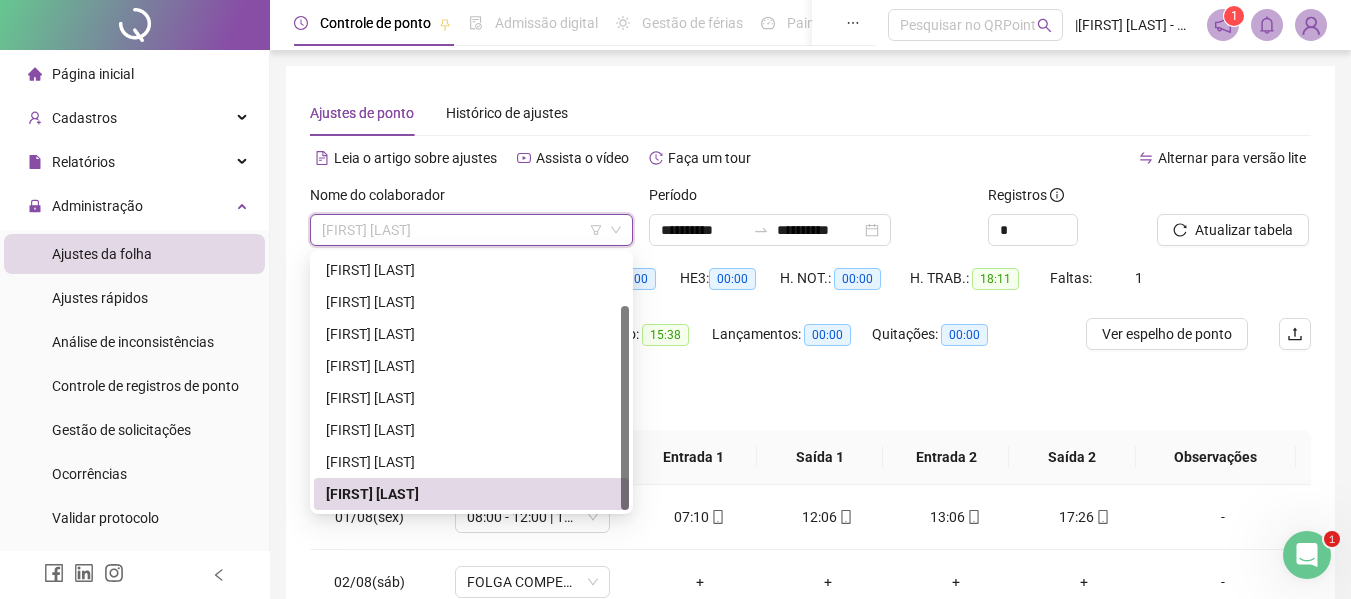 click on "[FIRST] [LAST]" at bounding box center (471, 230) 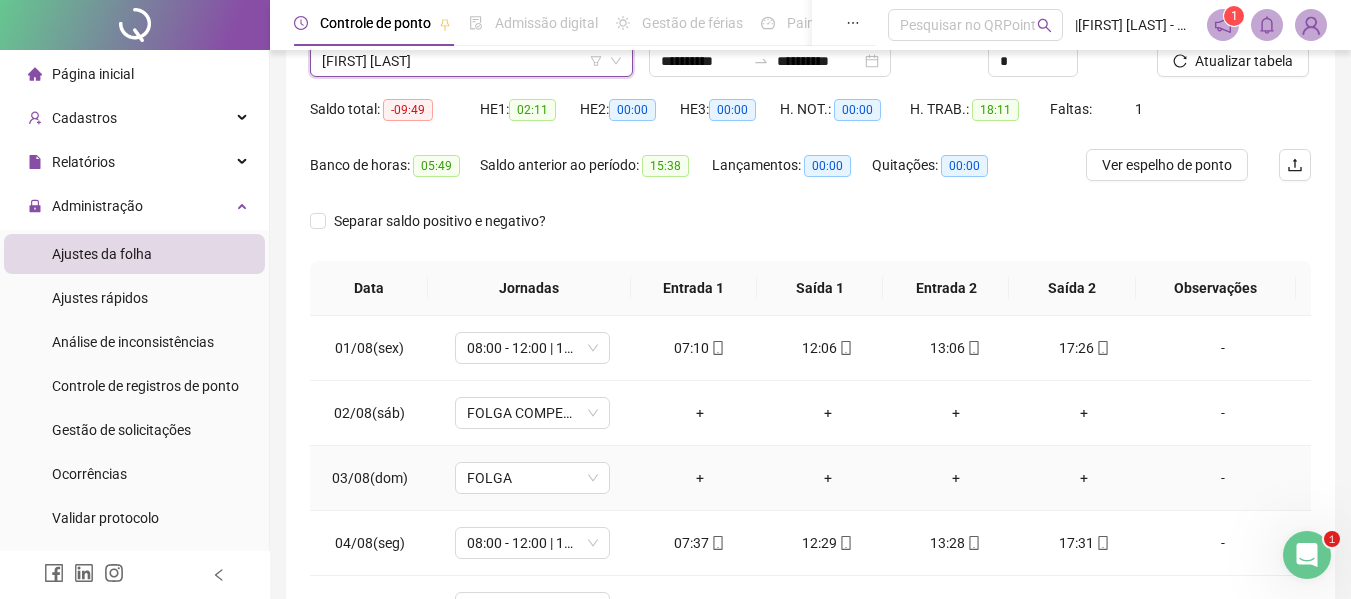 scroll, scrollTop: 0, scrollLeft: 0, axis: both 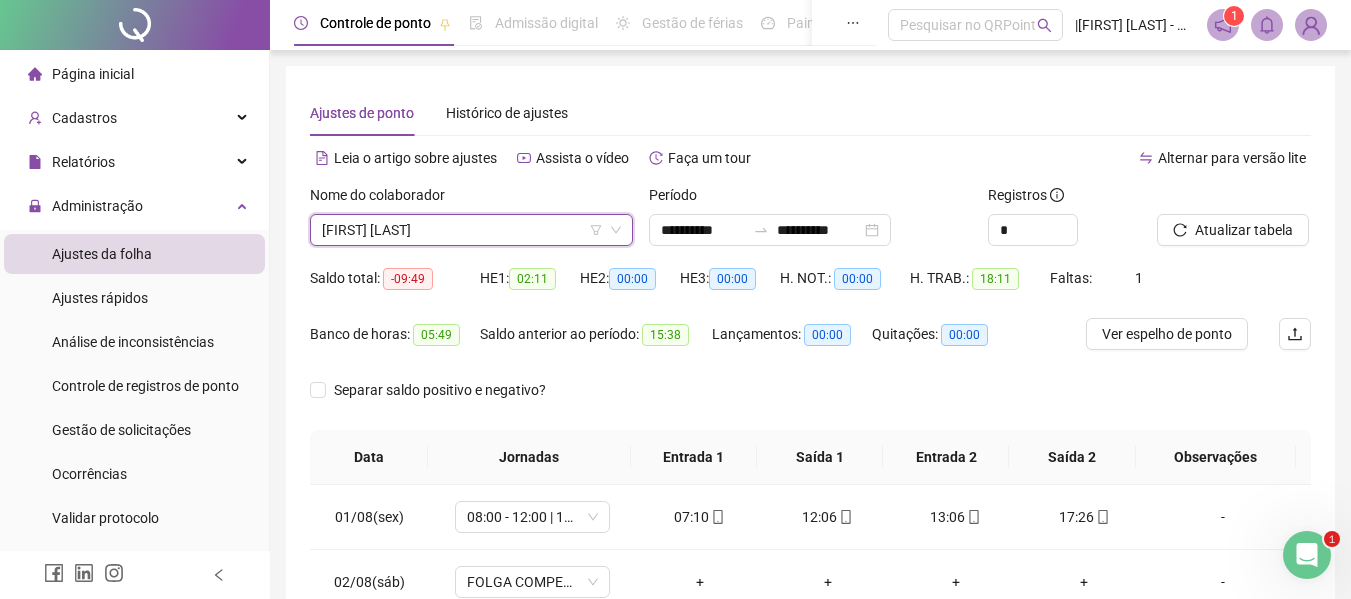 click on "Separar saldo positivo e negativo?" at bounding box center (810, 402) 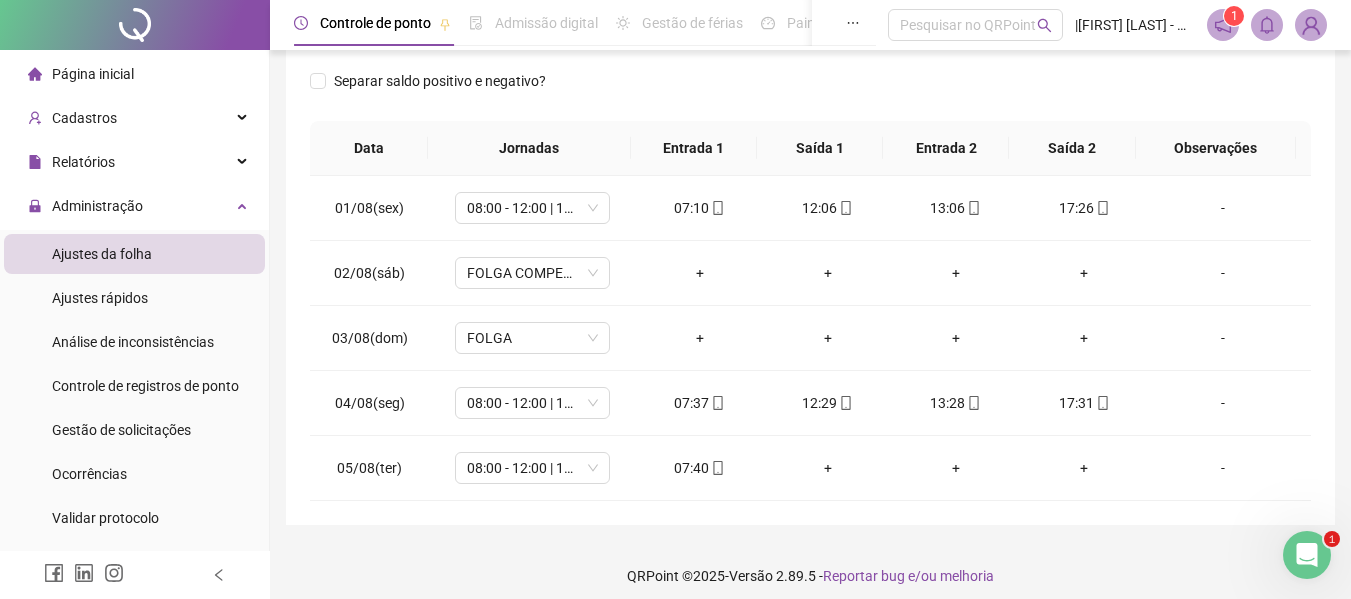 scroll, scrollTop: 321, scrollLeft: 0, axis: vertical 